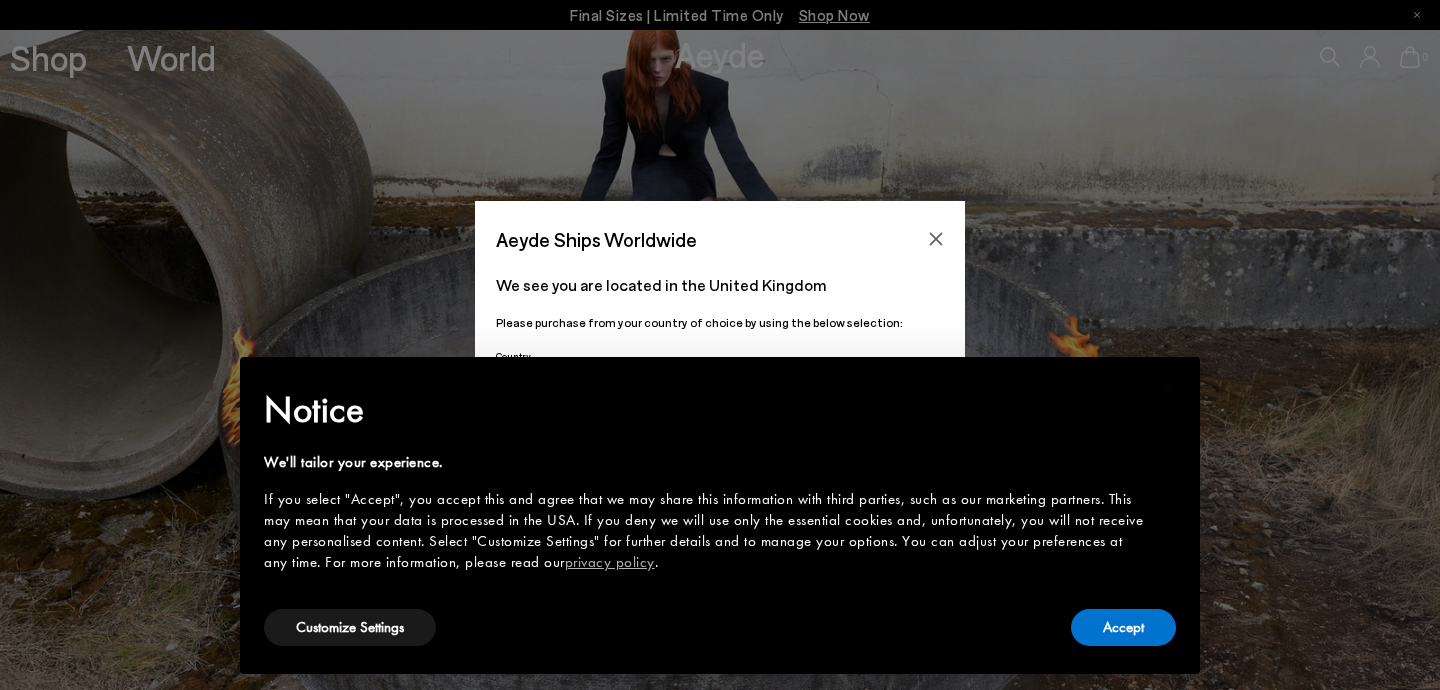 scroll, scrollTop: 0, scrollLeft: 0, axis: both 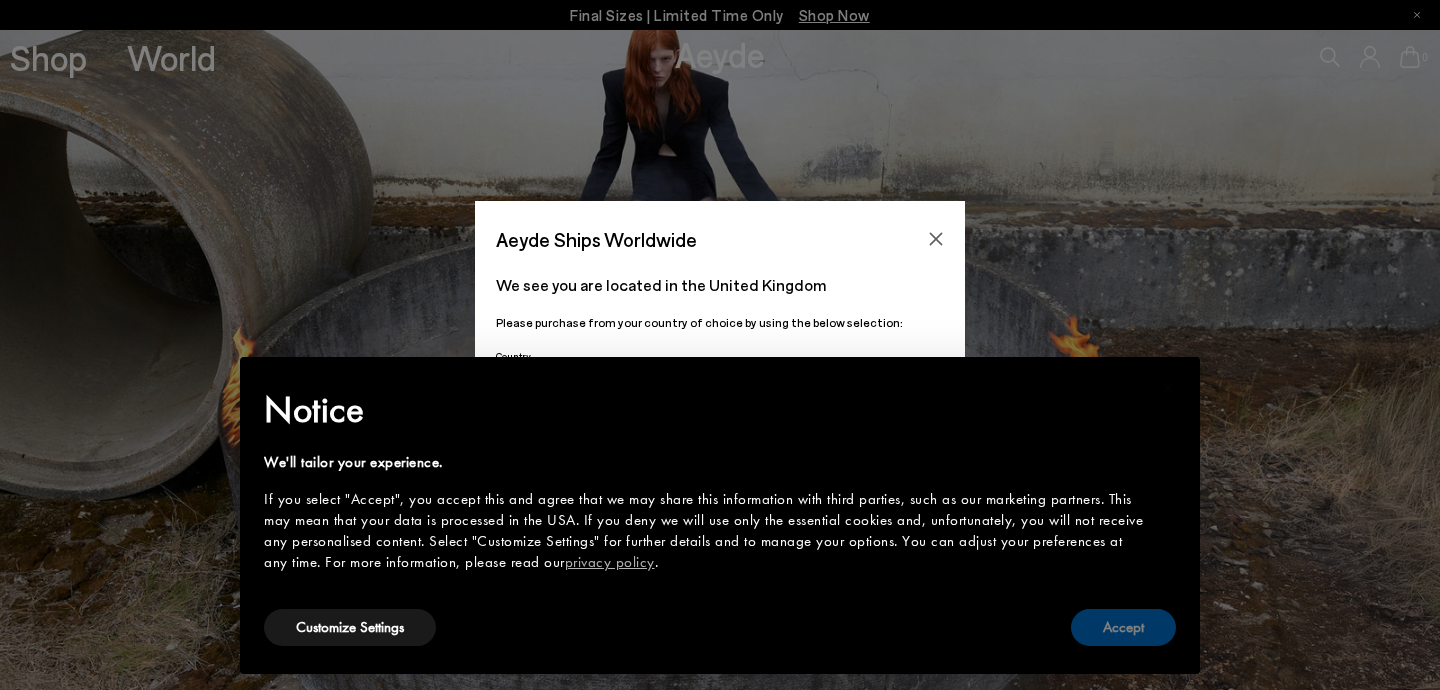click on "Accept" at bounding box center [1123, 627] 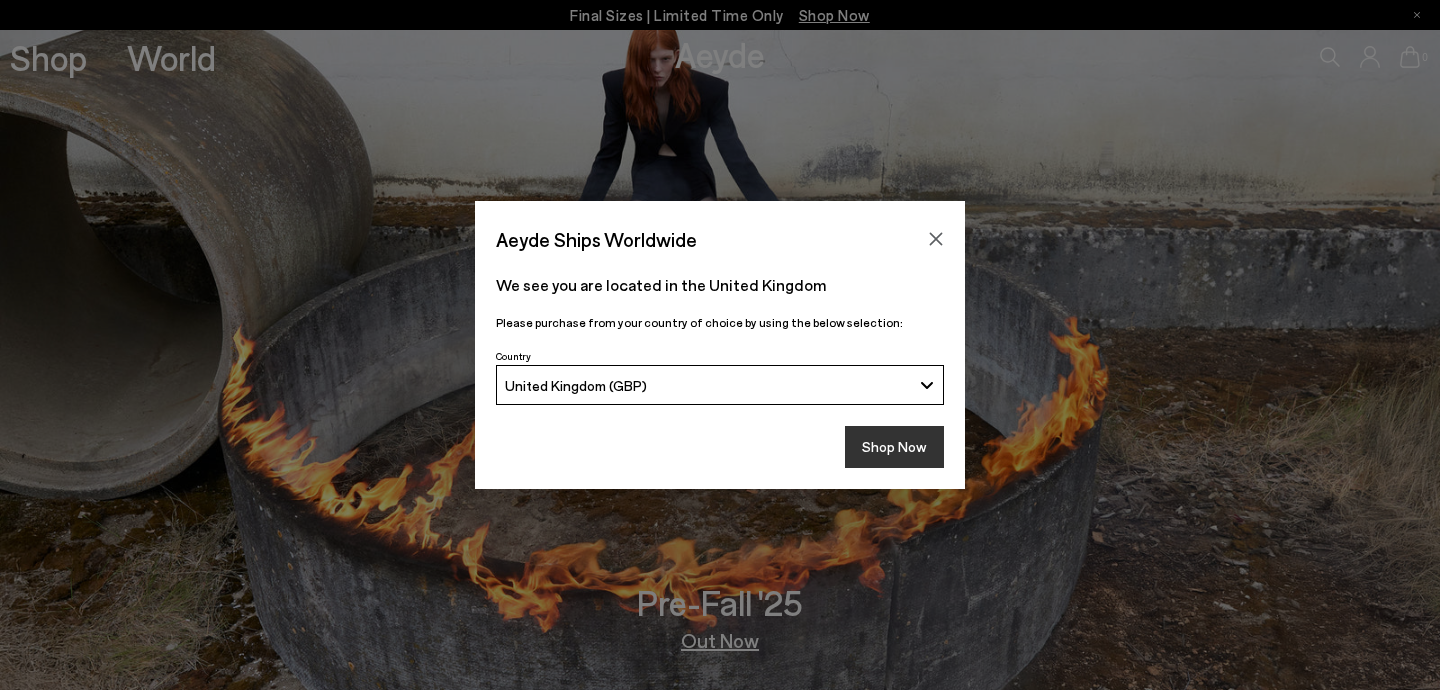click on "Shop Now" at bounding box center (894, 447) 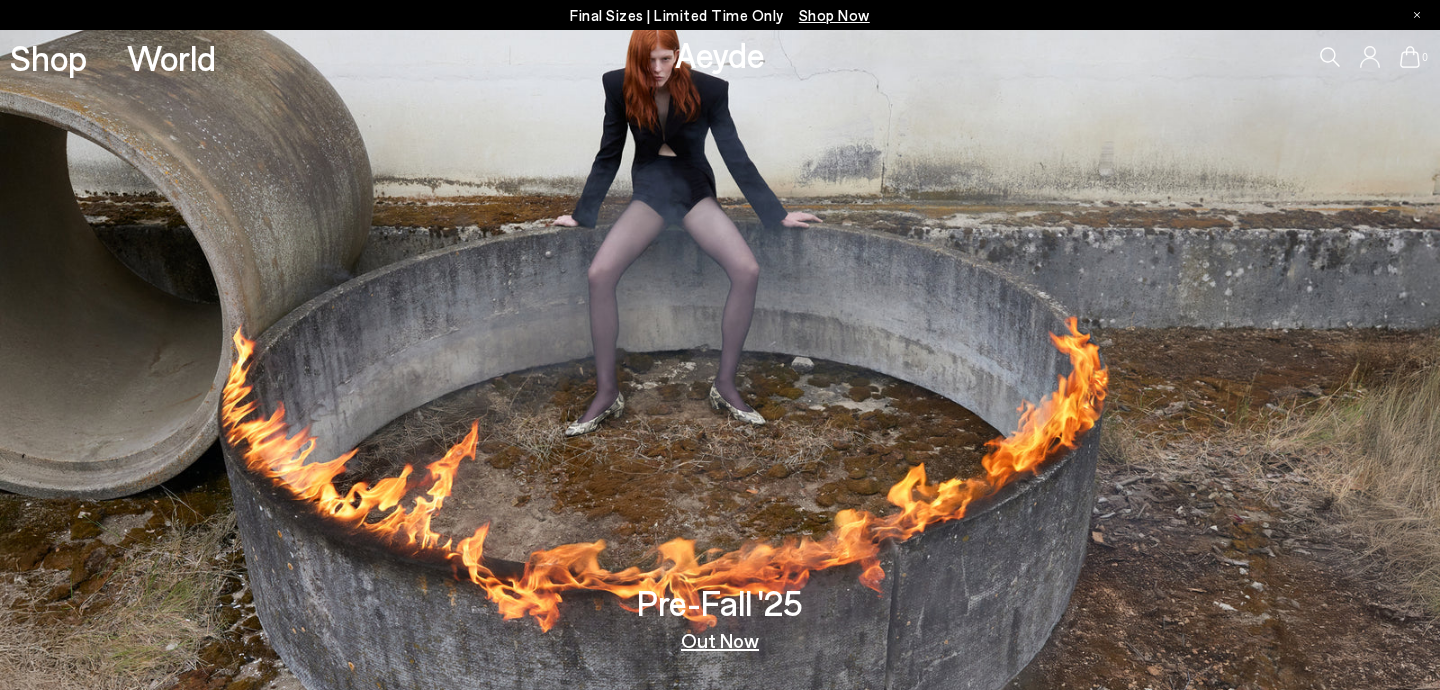 scroll, scrollTop: 0, scrollLeft: 0, axis: both 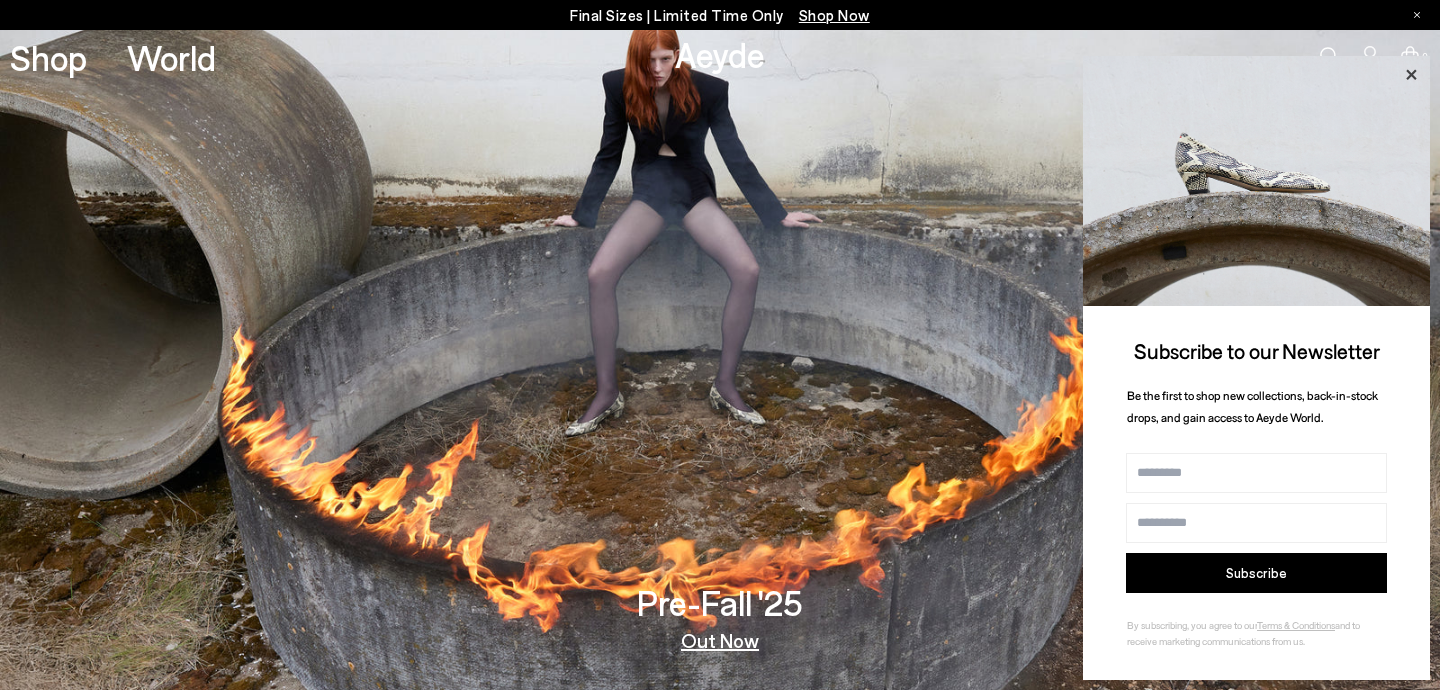 click 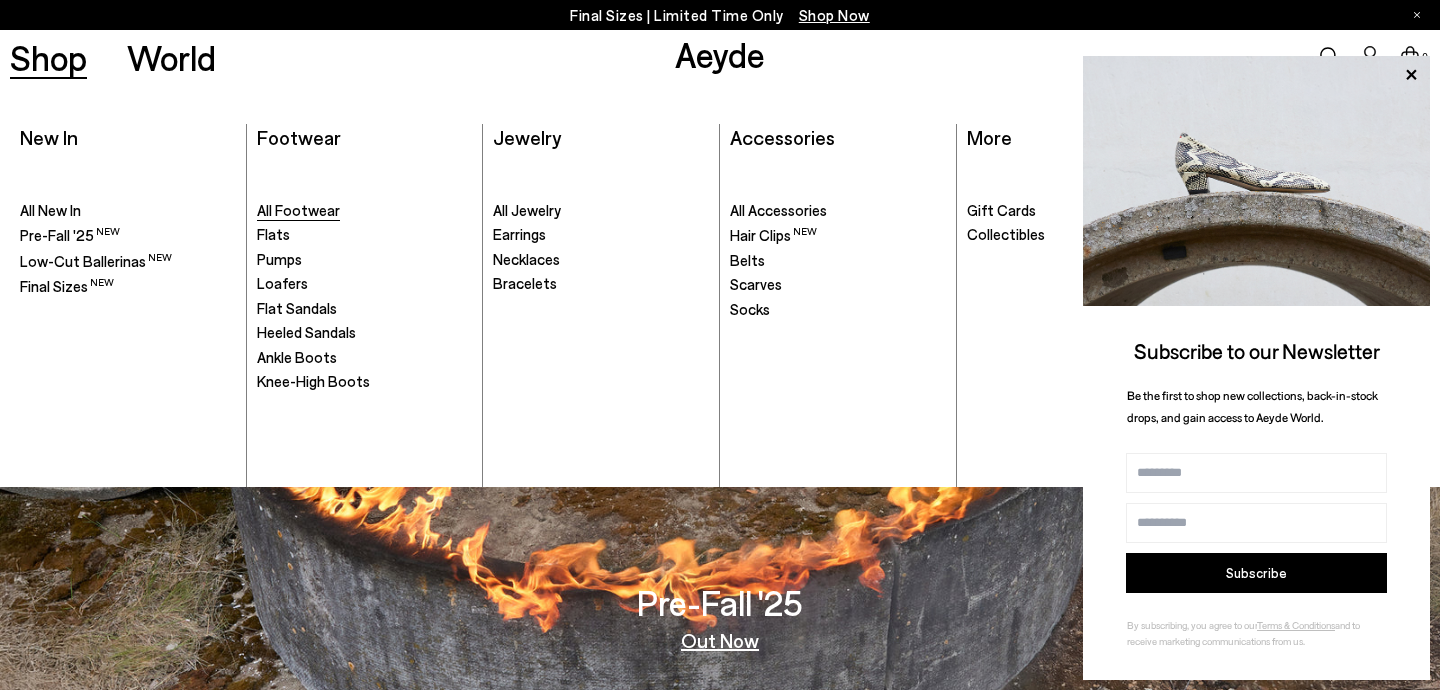 click on "All Footwear" at bounding box center (298, 210) 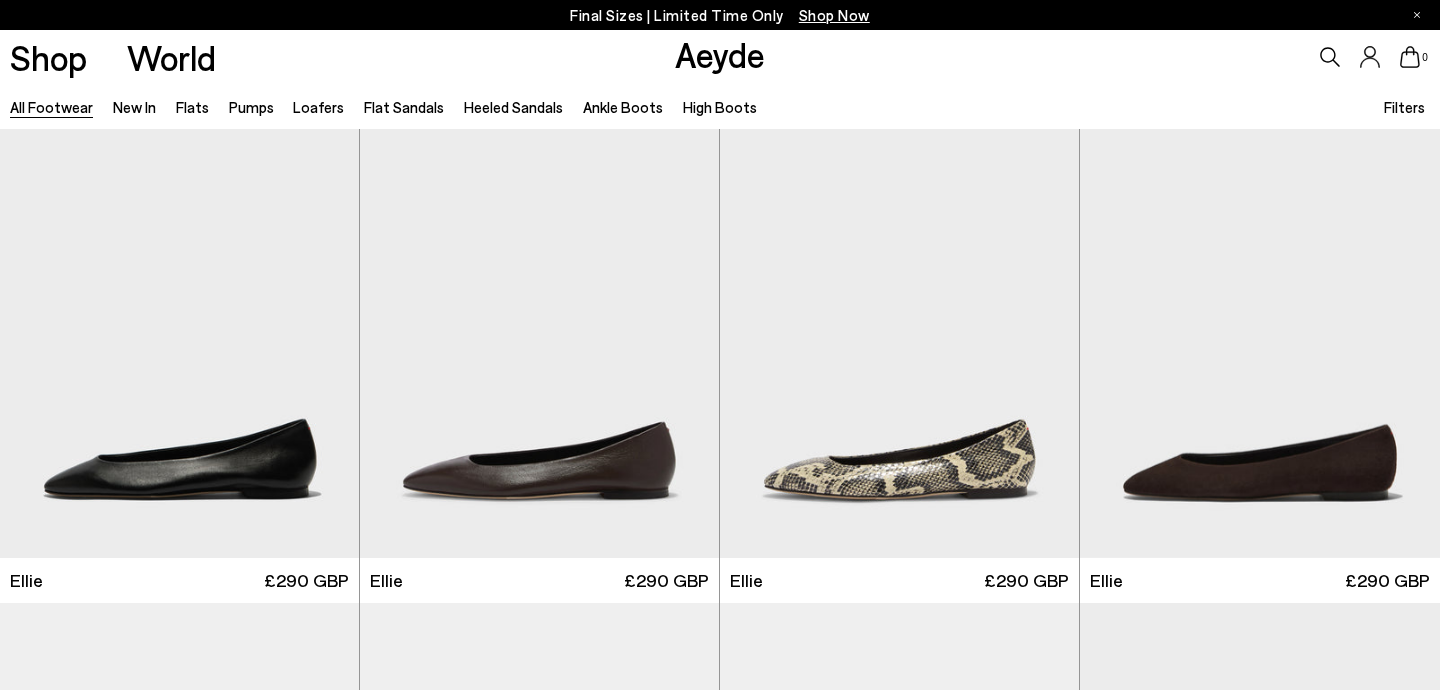 scroll, scrollTop: 21, scrollLeft: 0, axis: vertical 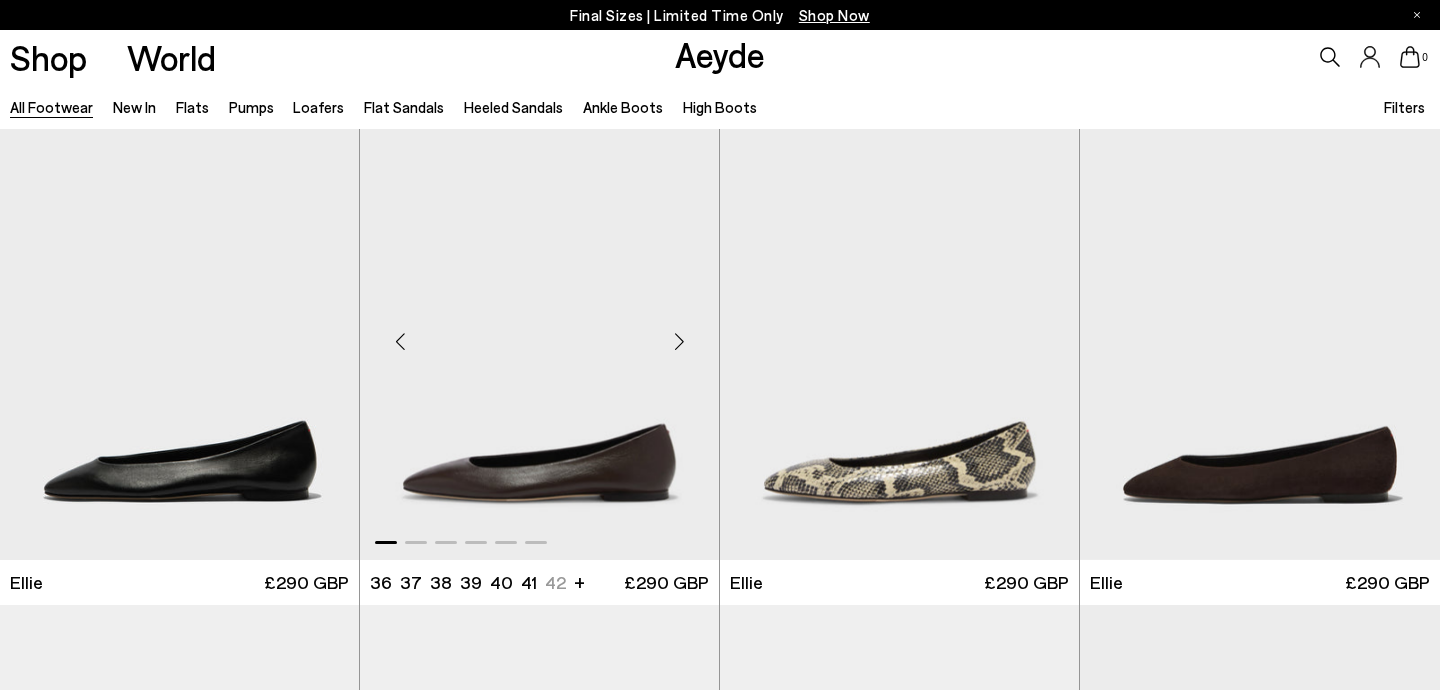 click at bounding box center (679, 342) 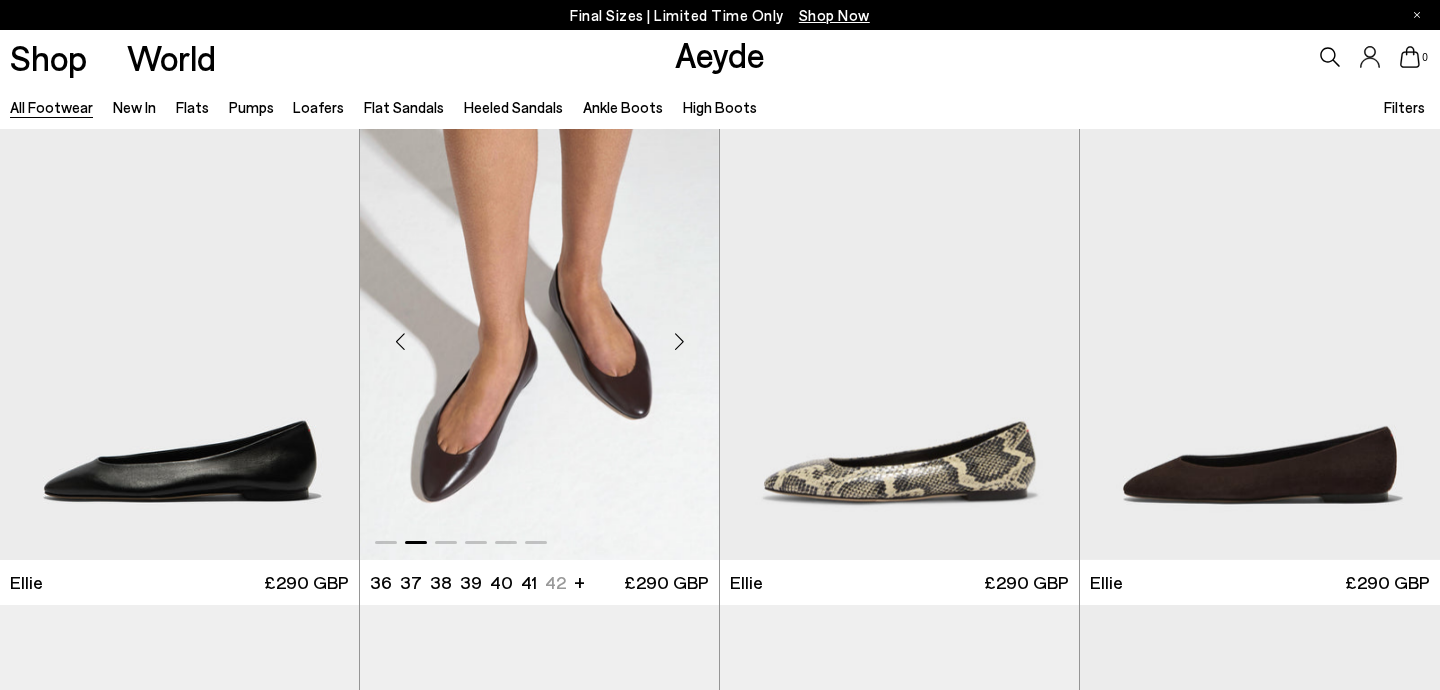 click at bounding box center [679, 342] 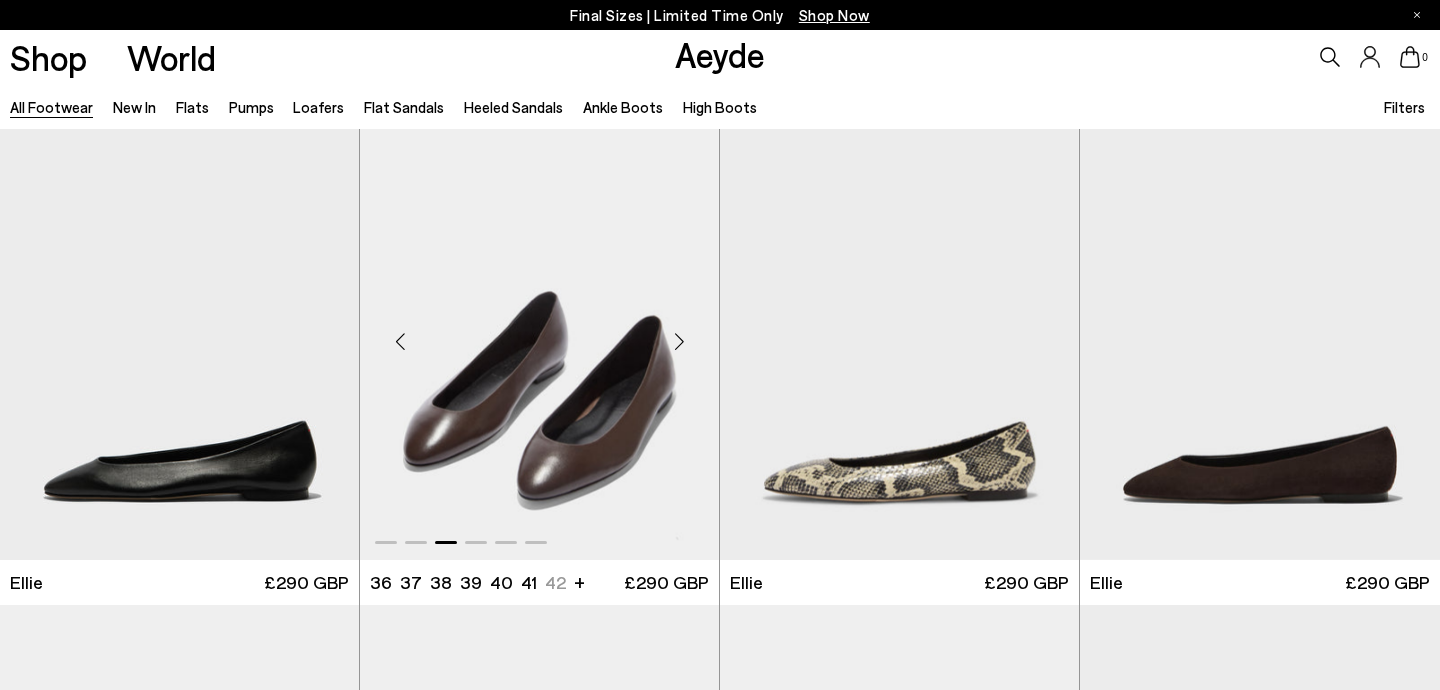 click at bounding box center (679, 342) 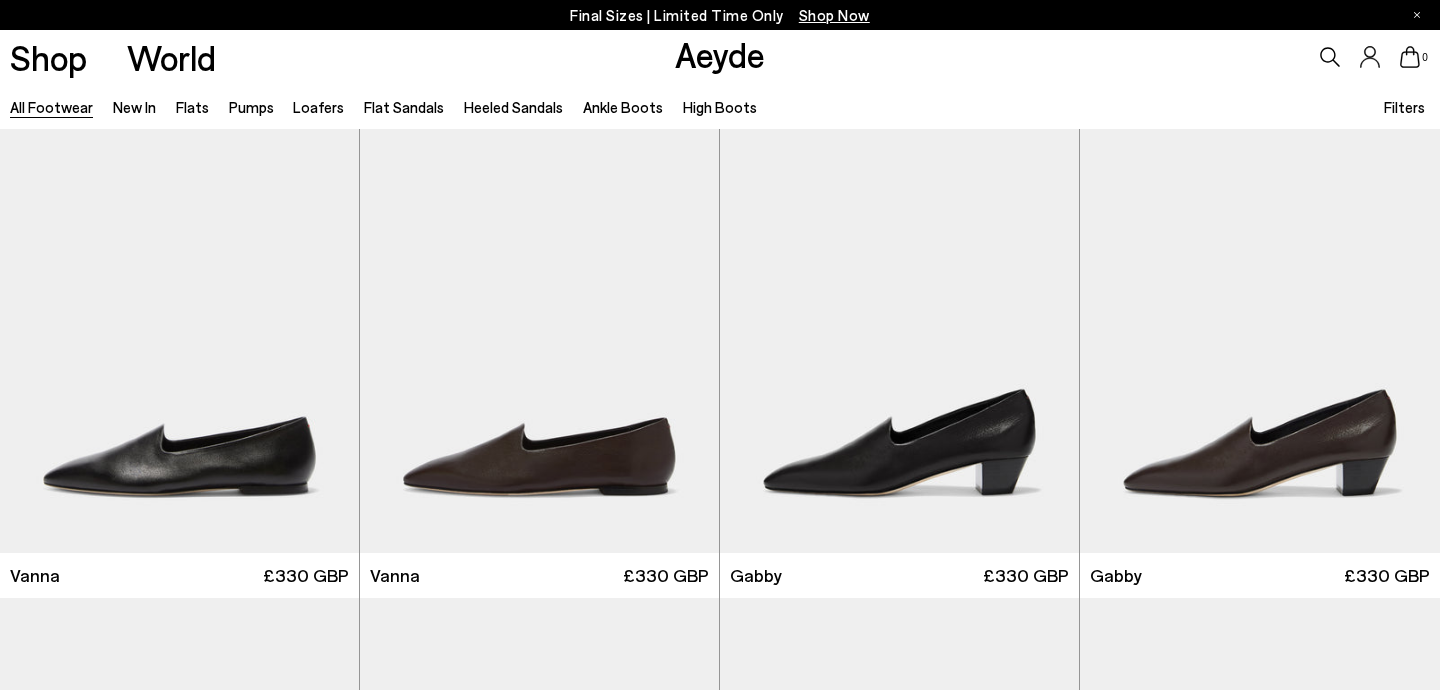 scroll, scrollTop: 1054, scrollLeft: 0, axis: vertical 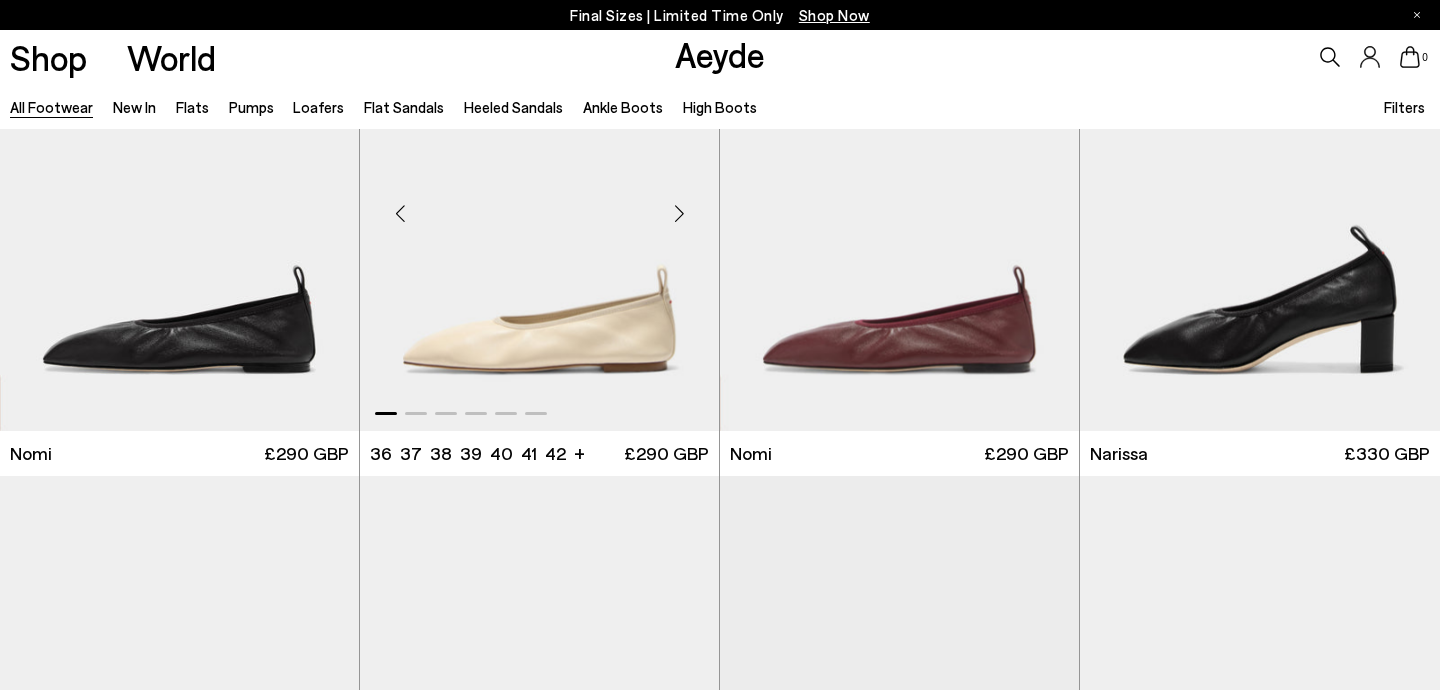 click at bounding box center [679, 213] 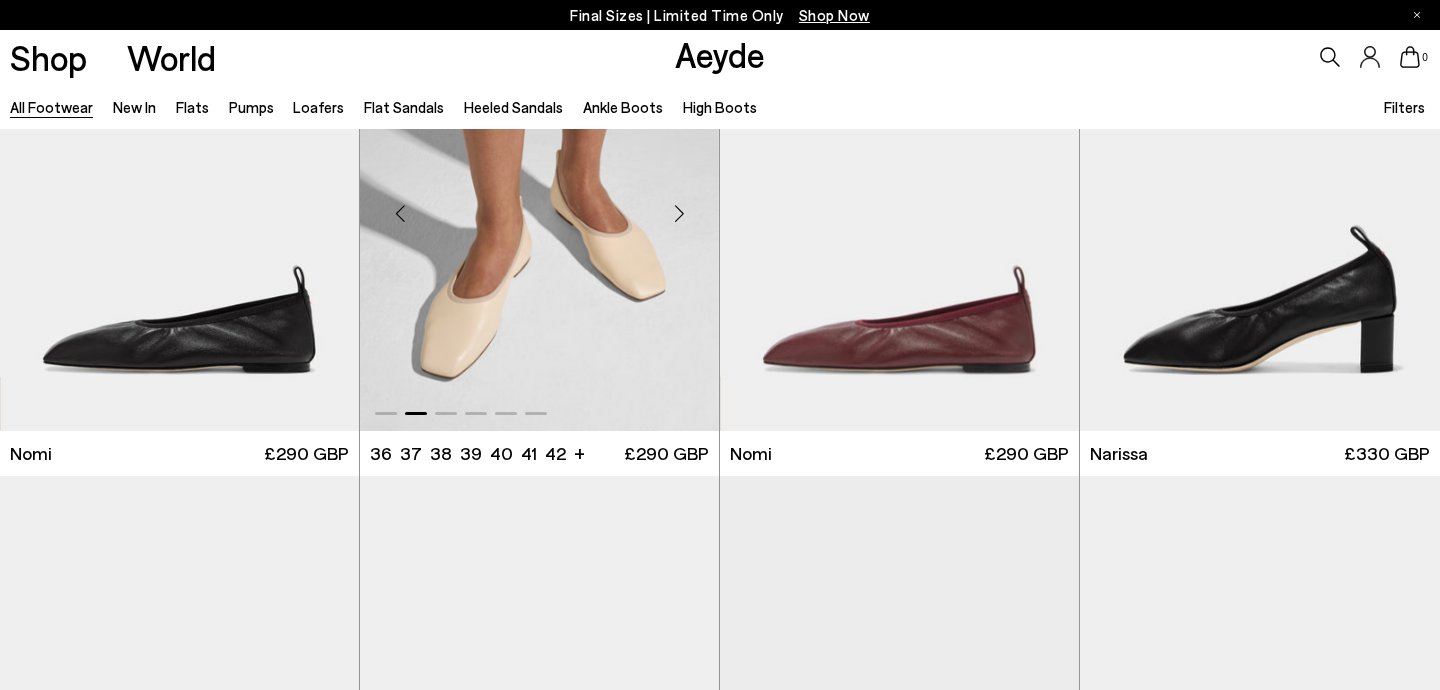 click at bounding box center (679, 213) 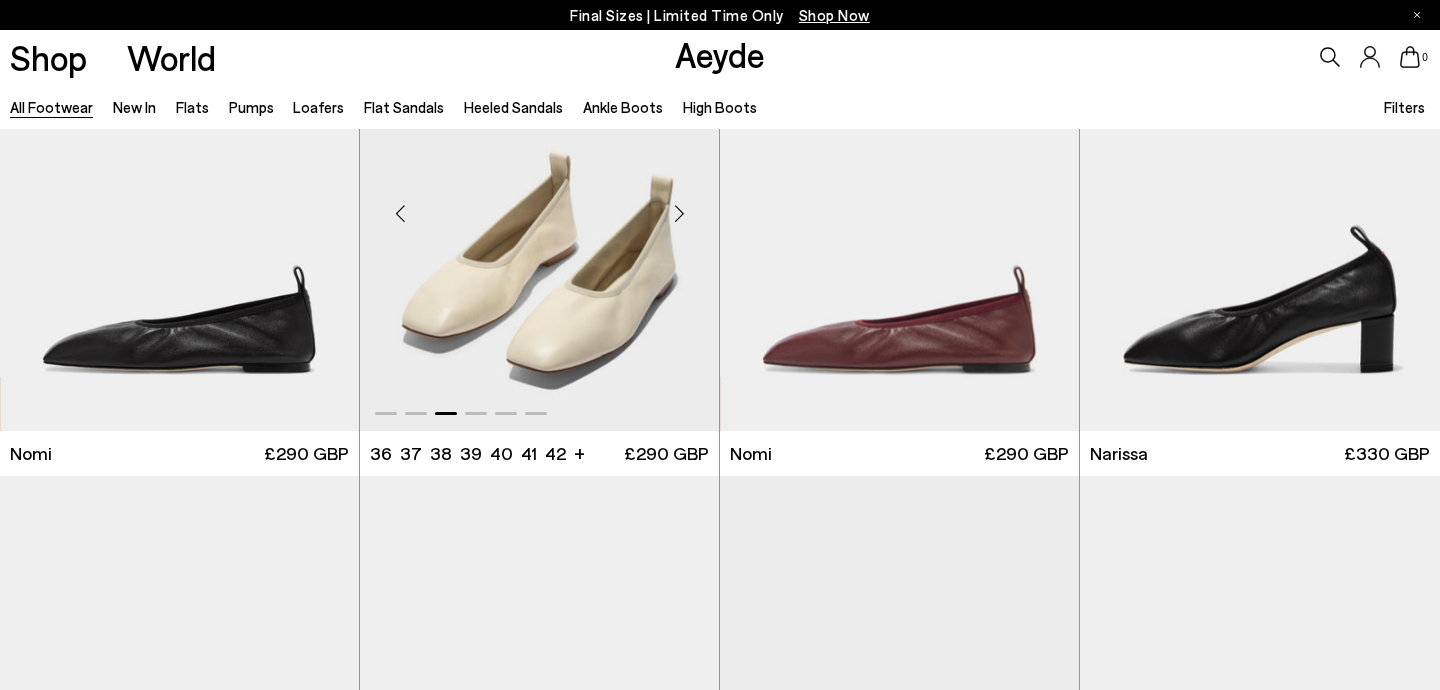 click at bounding box center [679, 213] 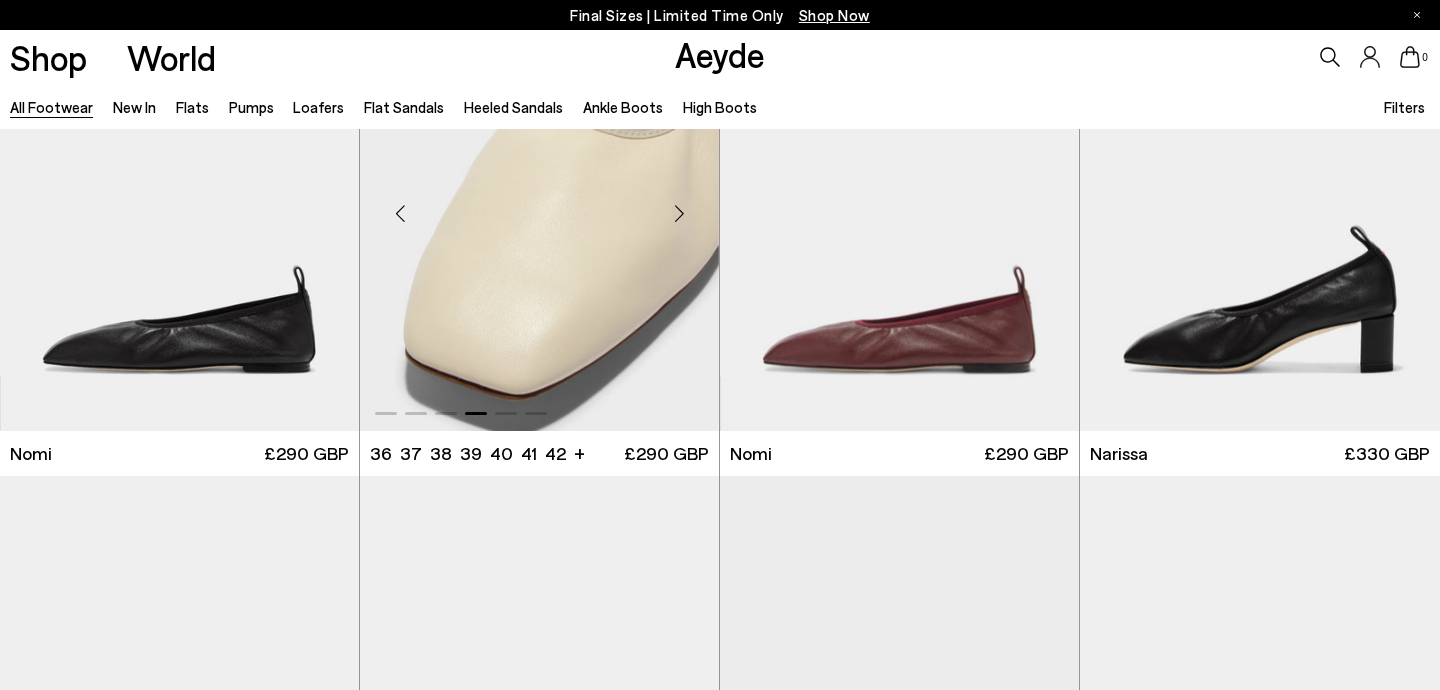 click at bounding box center (679, 213) 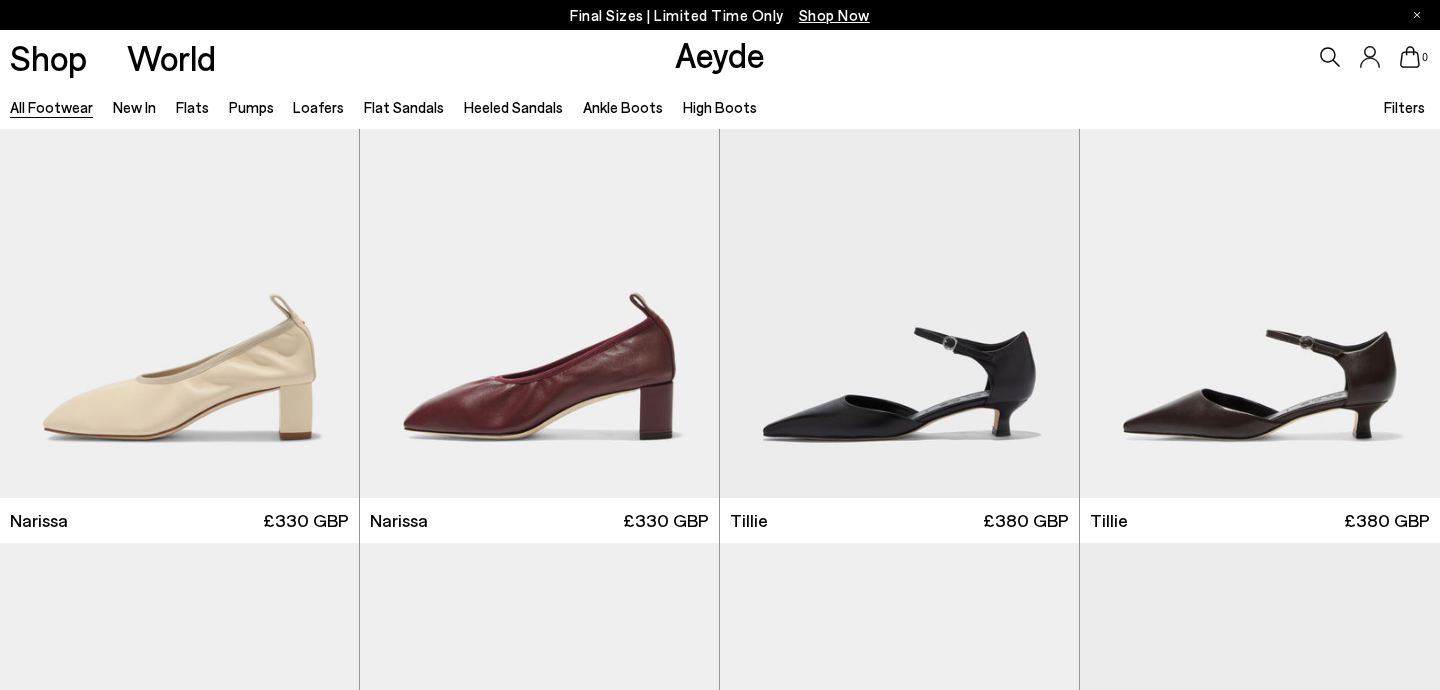 scroll, scrollTop: 2069, scrollLeft: 0, axis: vertical 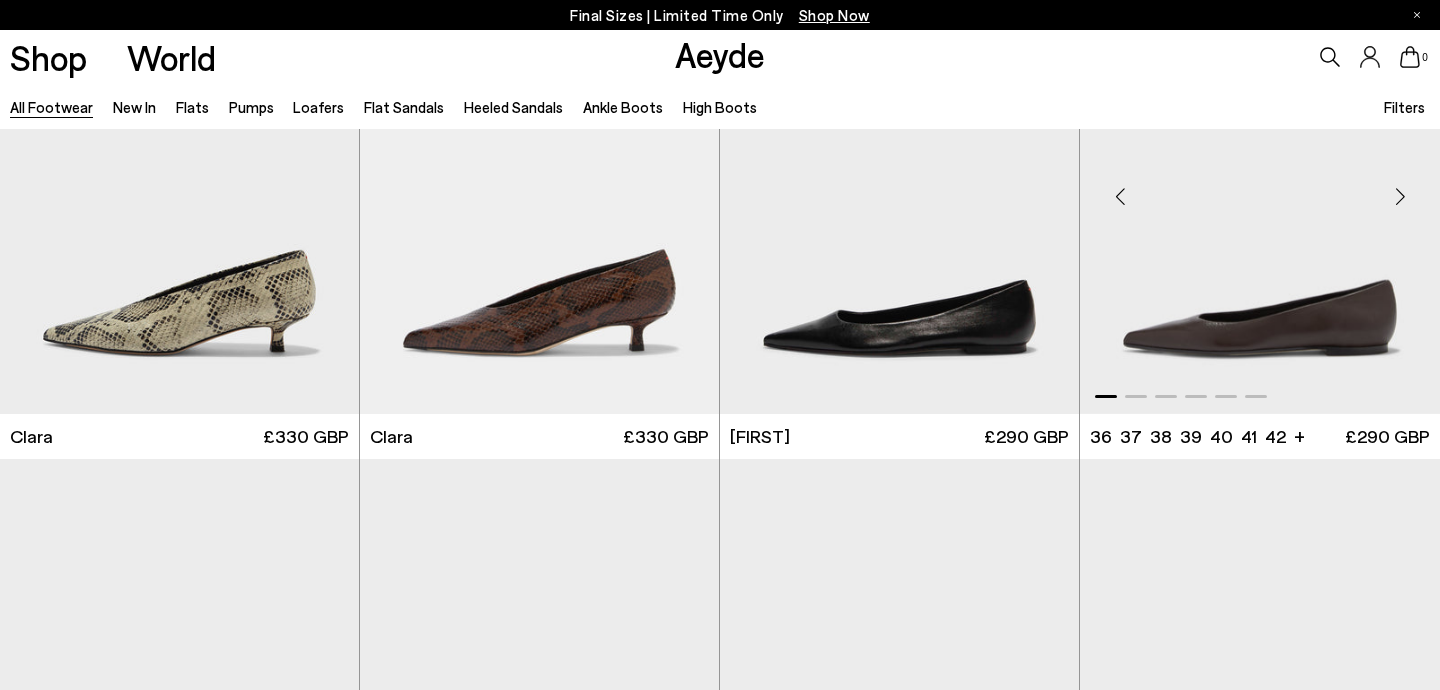 click at bounding box center (1400, 196) 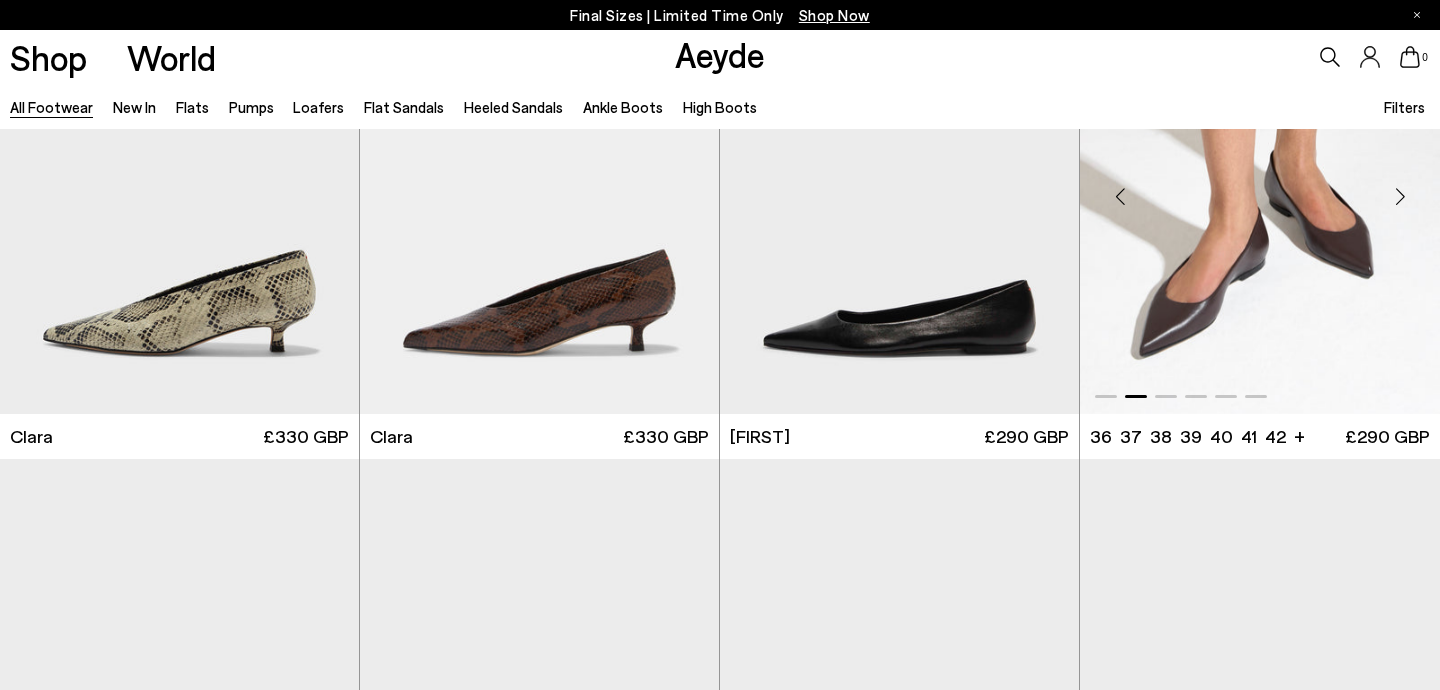 click at bounding box center [1400, 196] 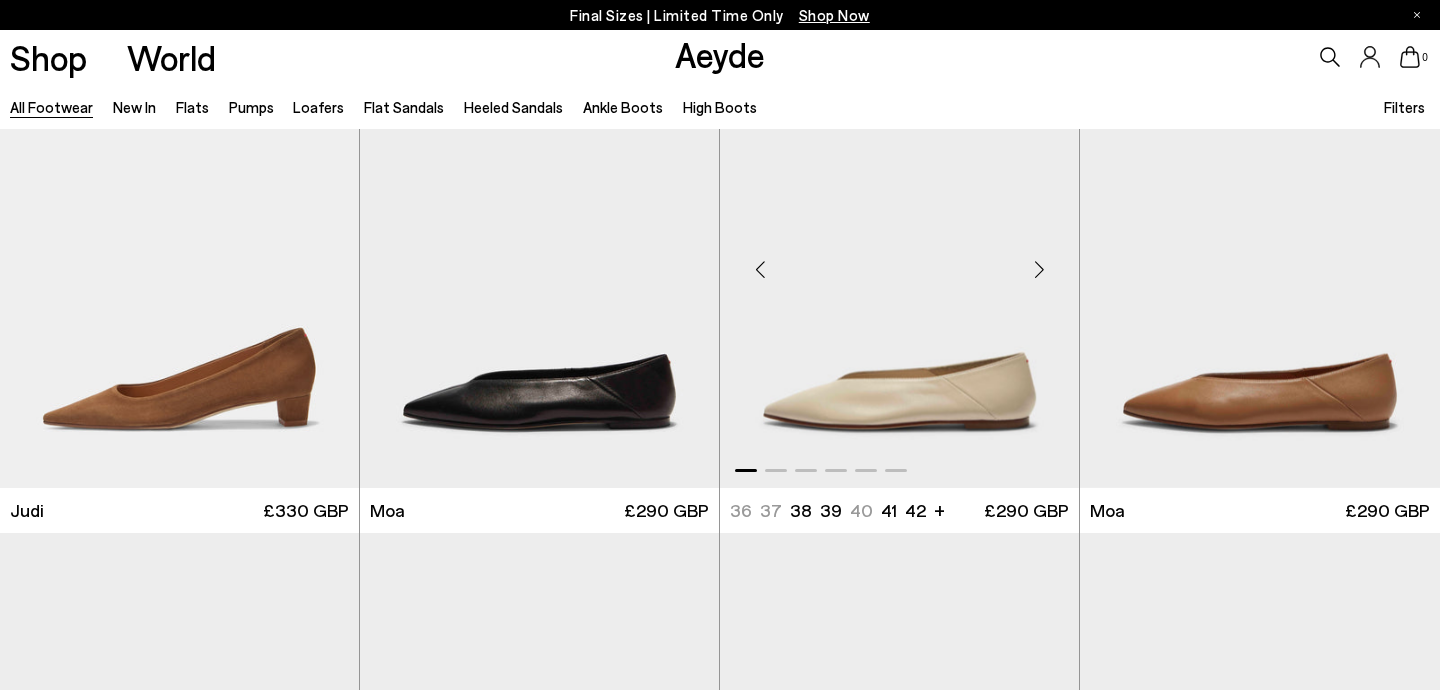 scroll, scrollTop: 5031, scrollLeft: 0, axis: vertical 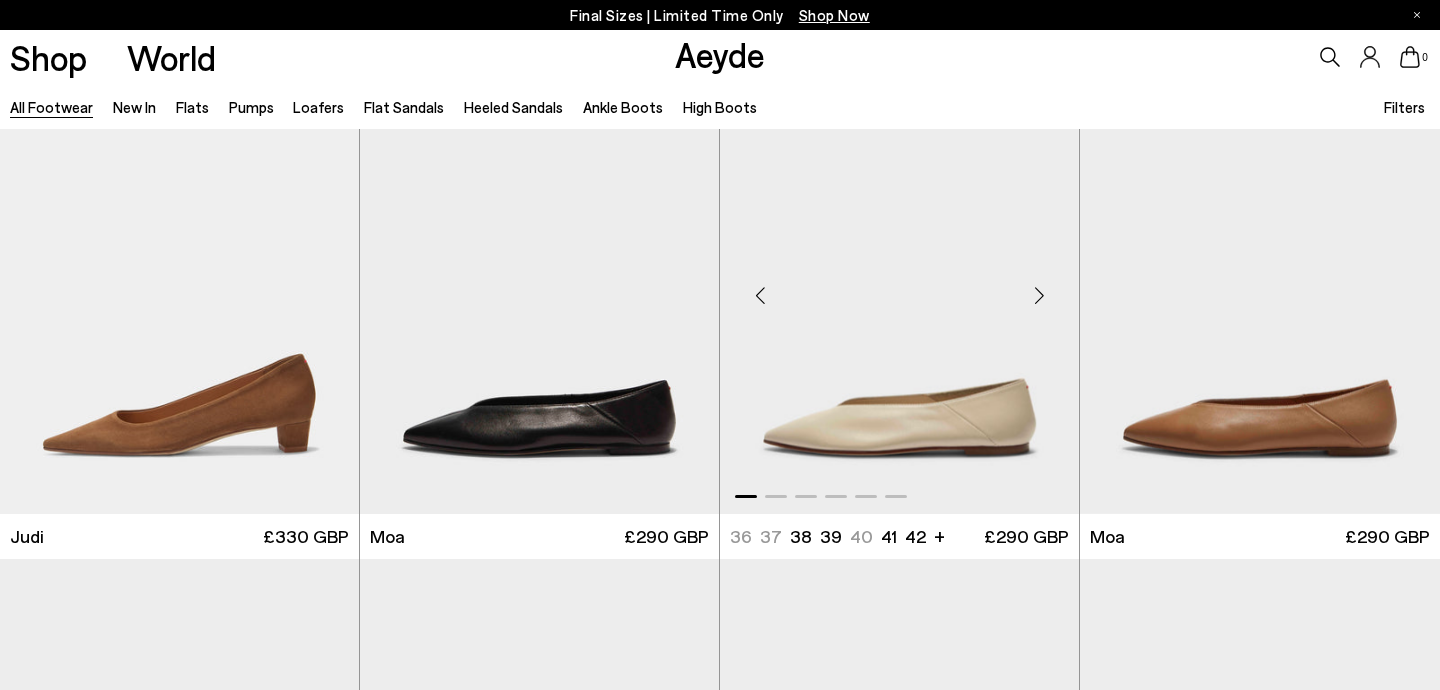 click at bounding box center (1039, 296) 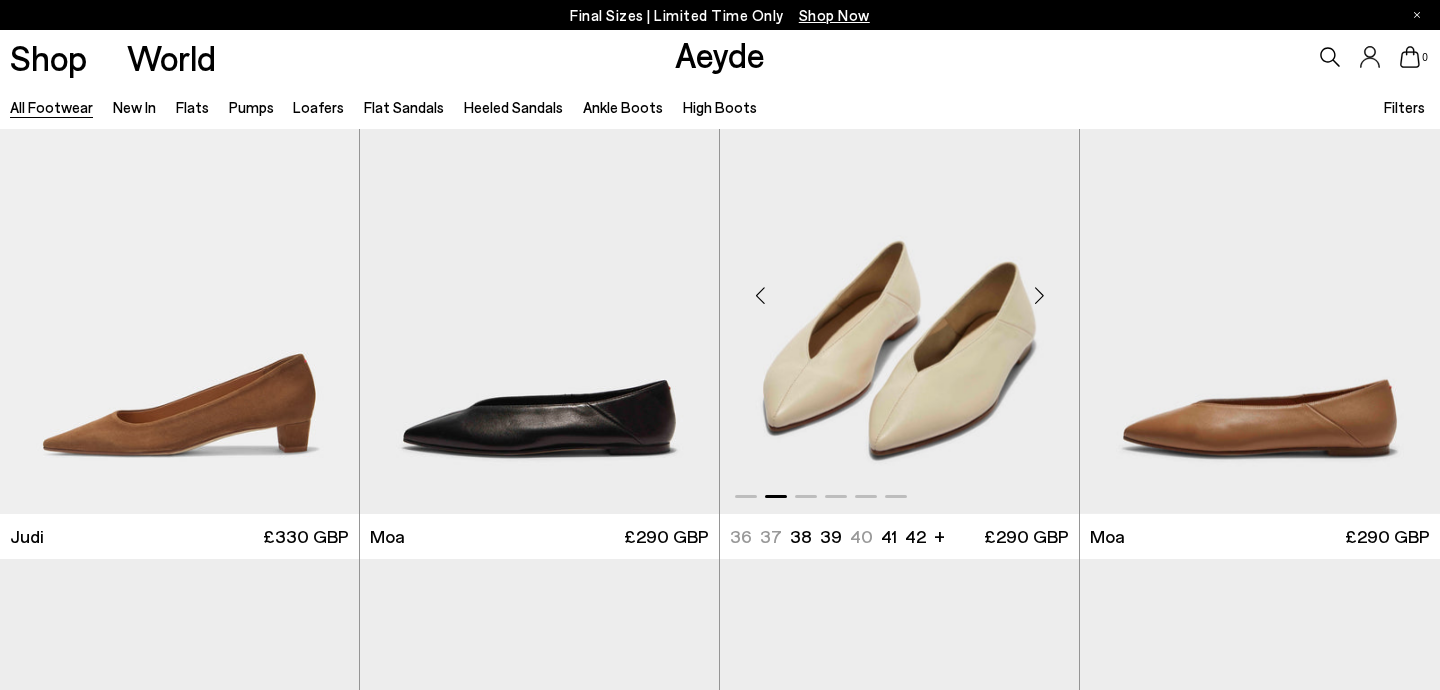 click at bounding box center [1039, 296] 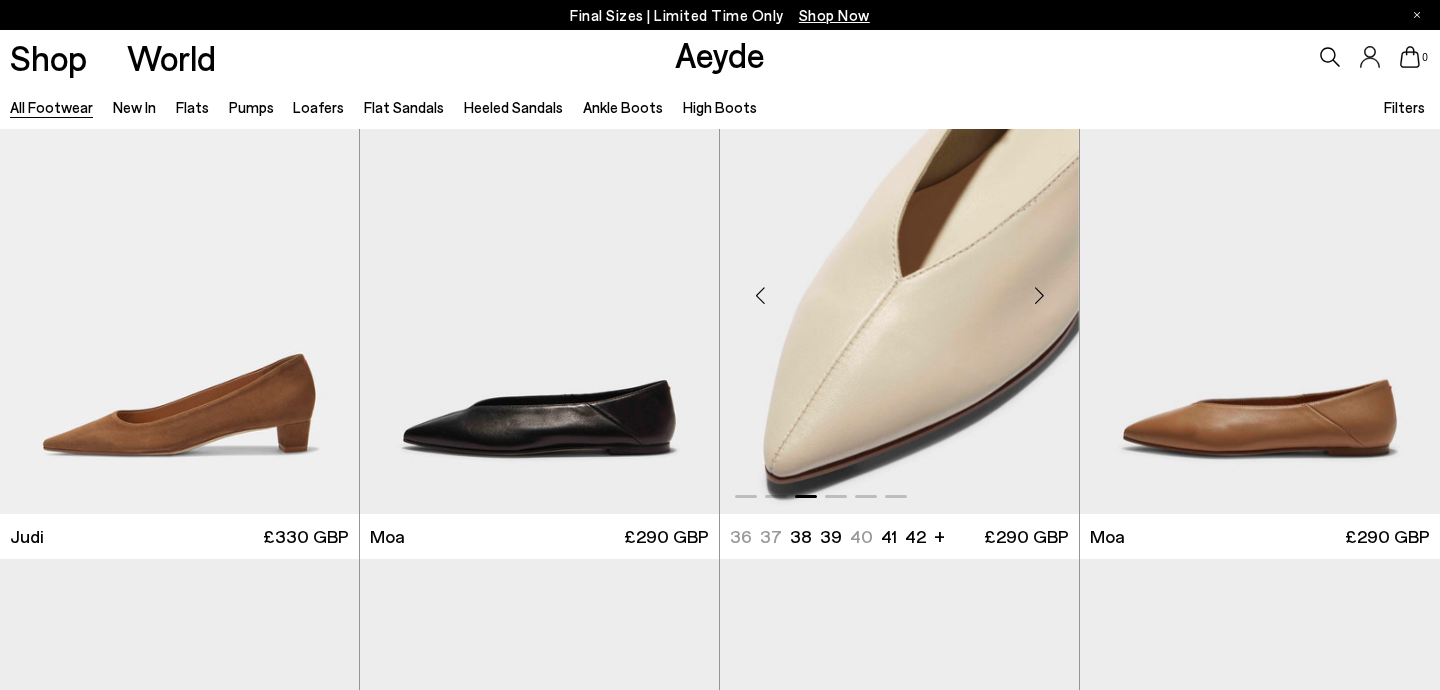 click at bounding box center [1039, 296] 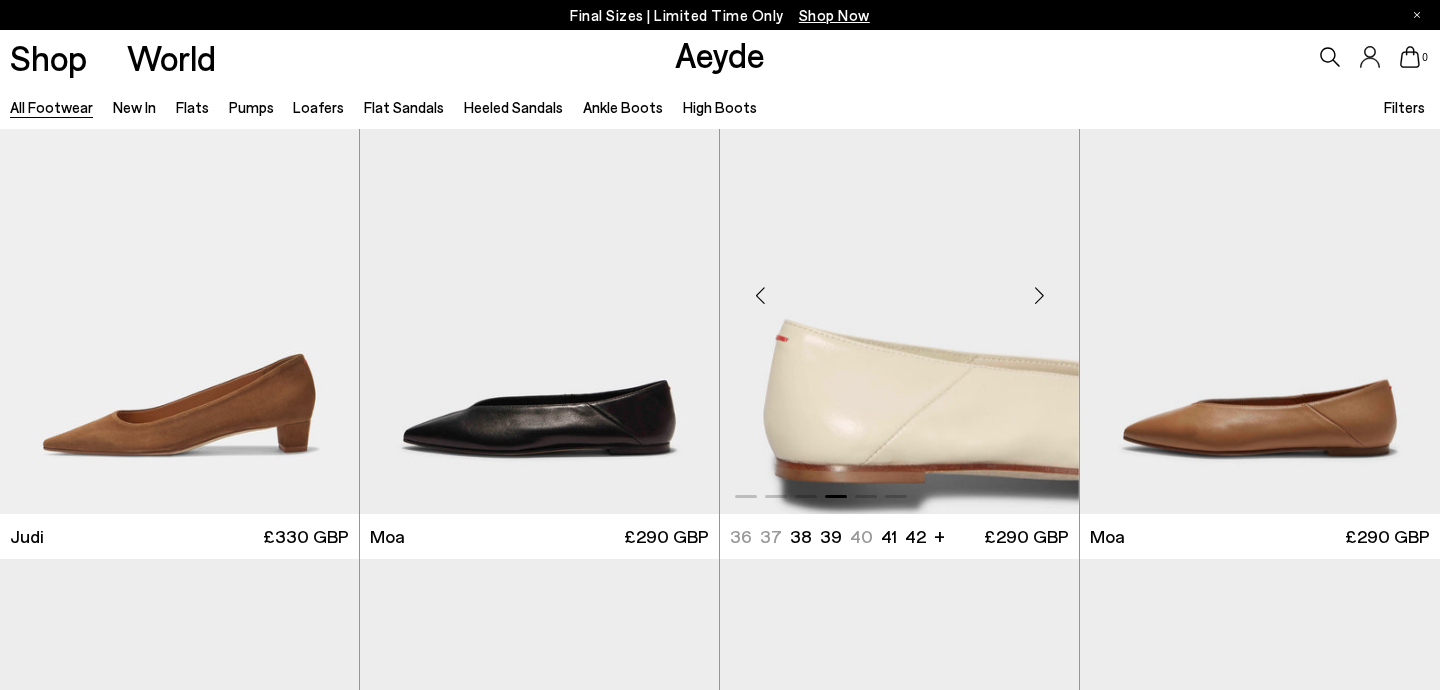 click at bounding box center [1039, 296] 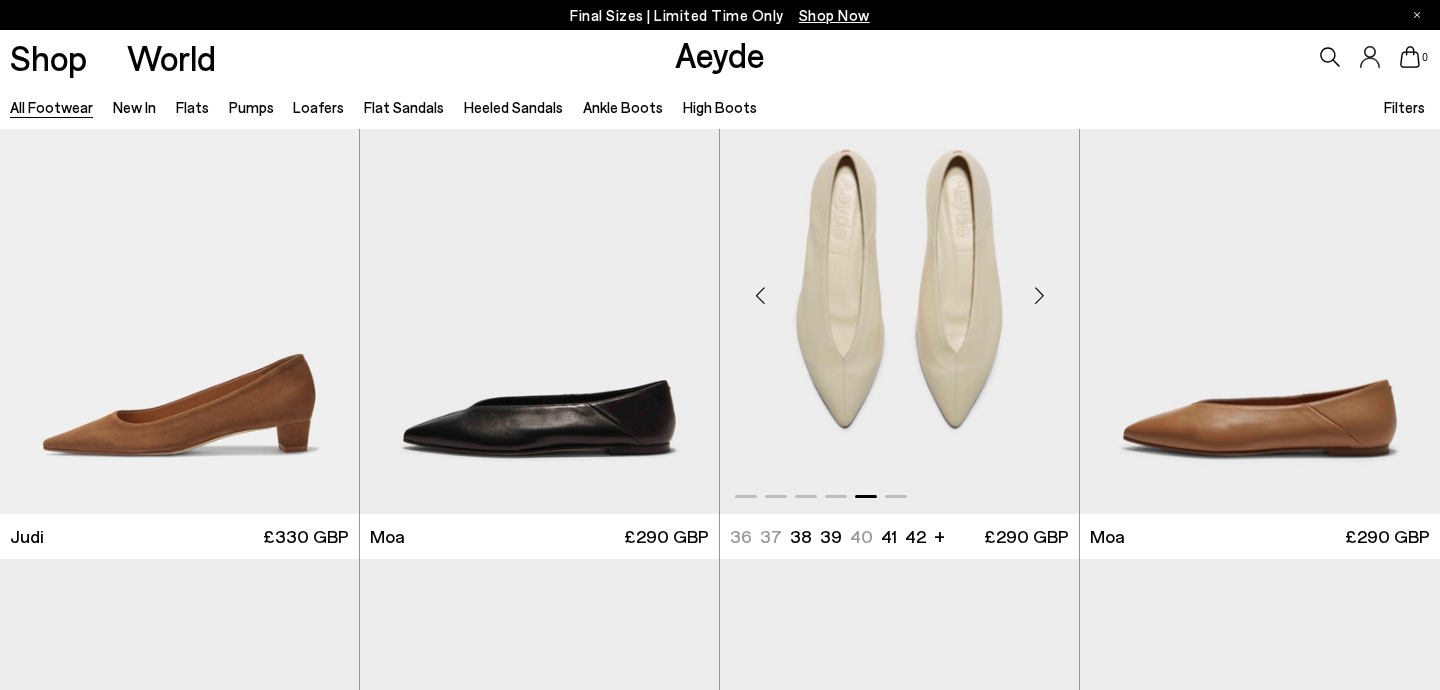 click at bounding box center [1039, 296] 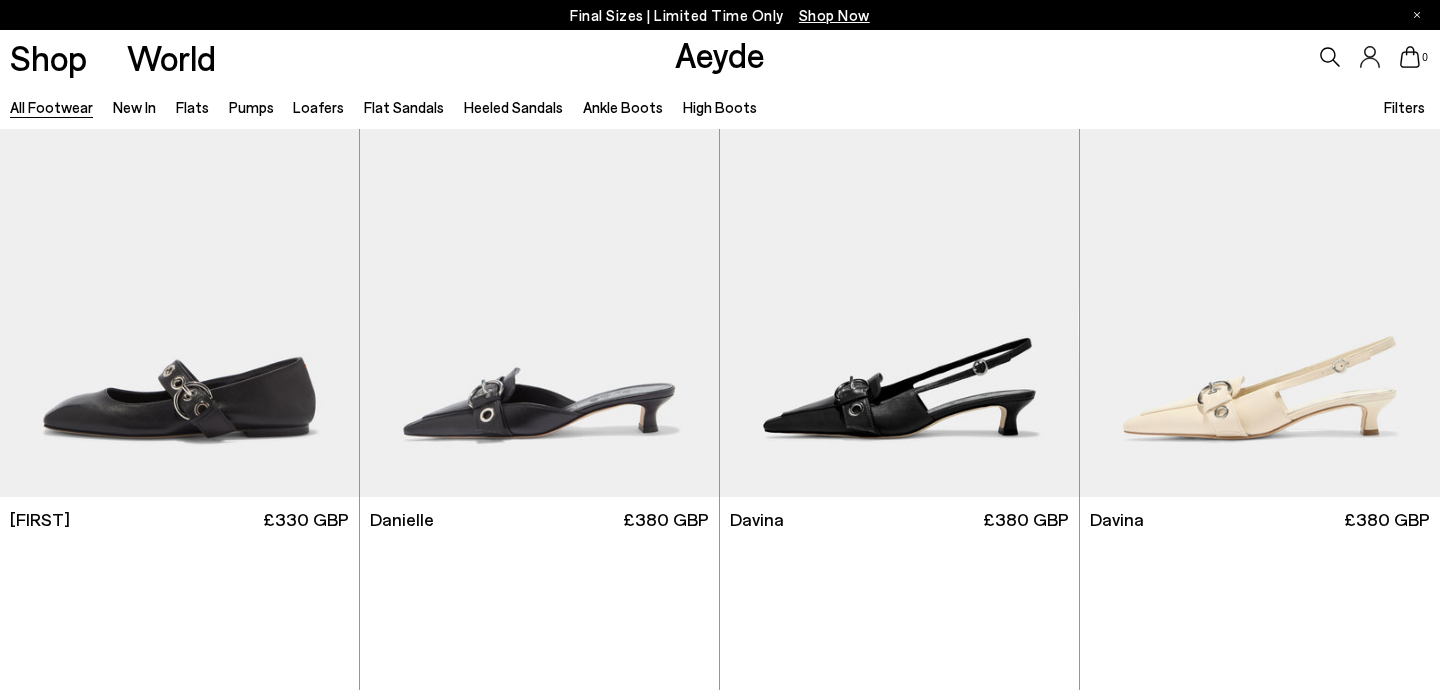 scroll, scrollTop: 8035, scrollLeft: 0, axis: vertical 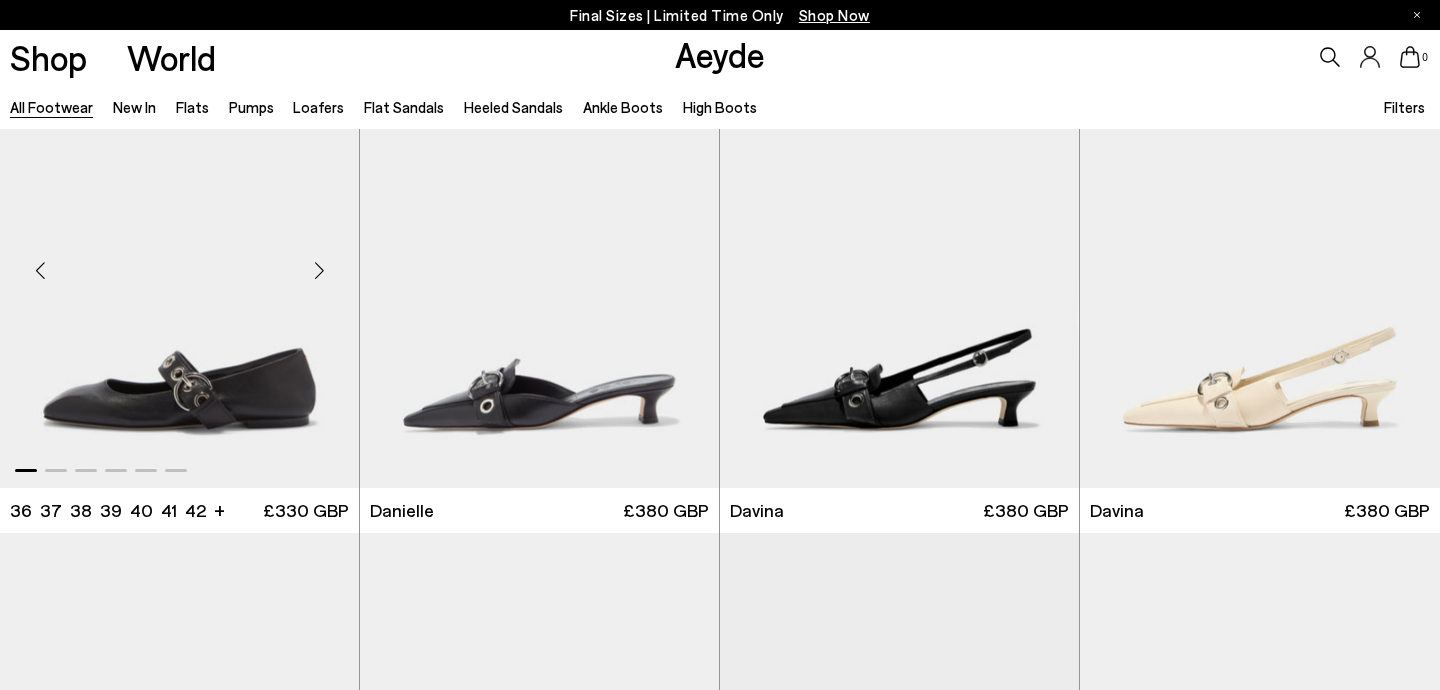 click at bounding box center [319, 270] 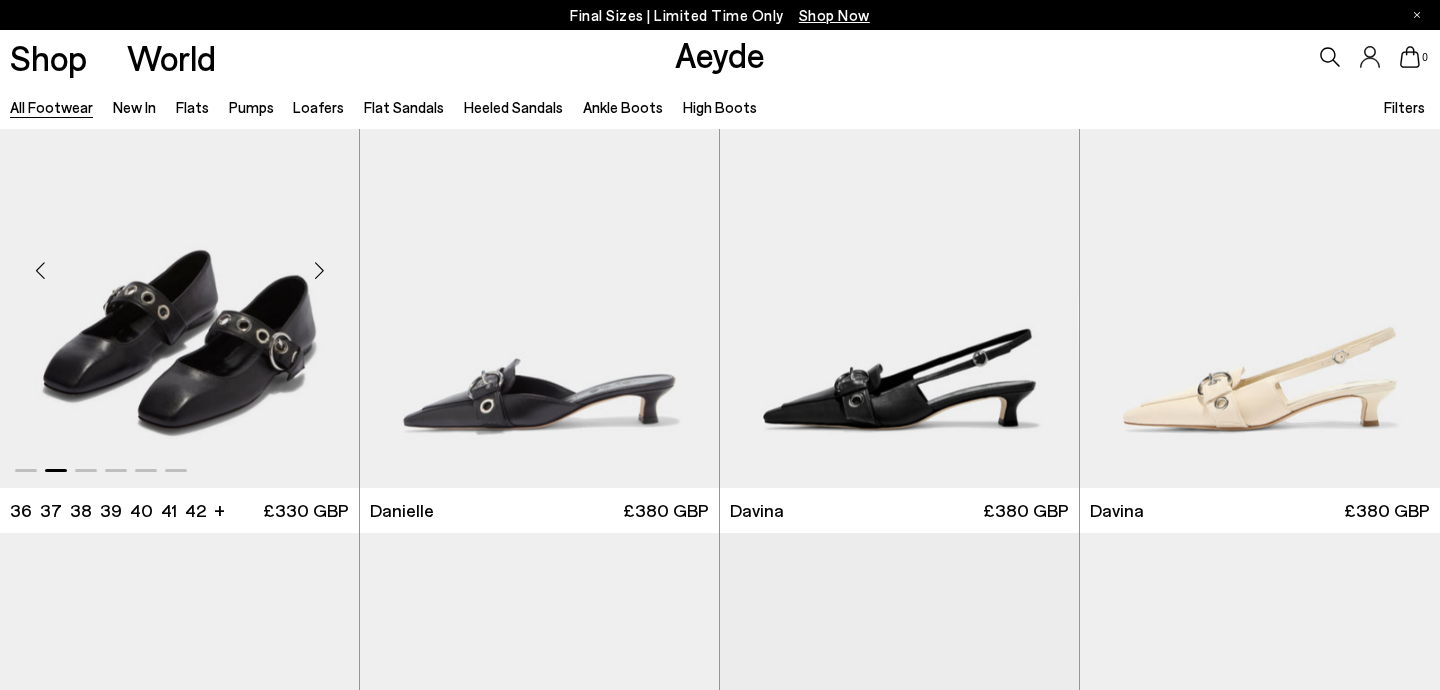 click at bounding box center (319, 270) 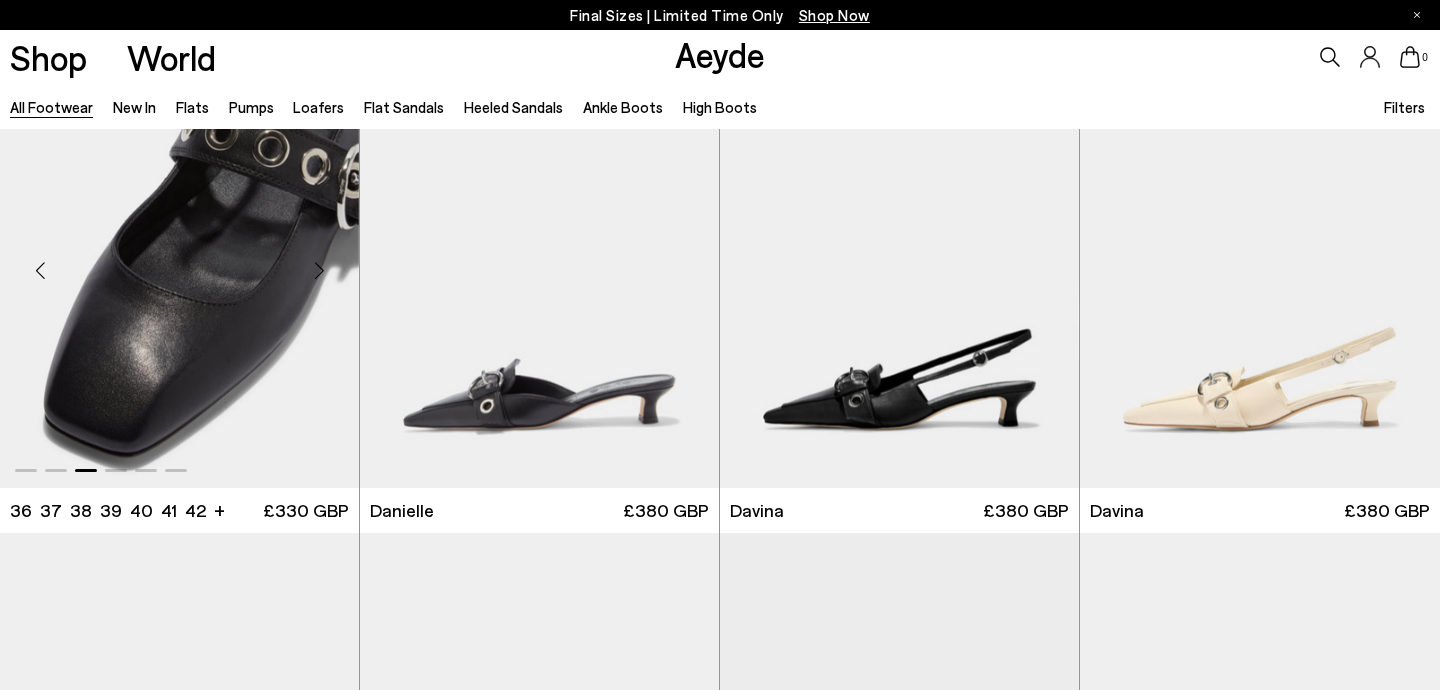 click at bounding box center [319, 270] 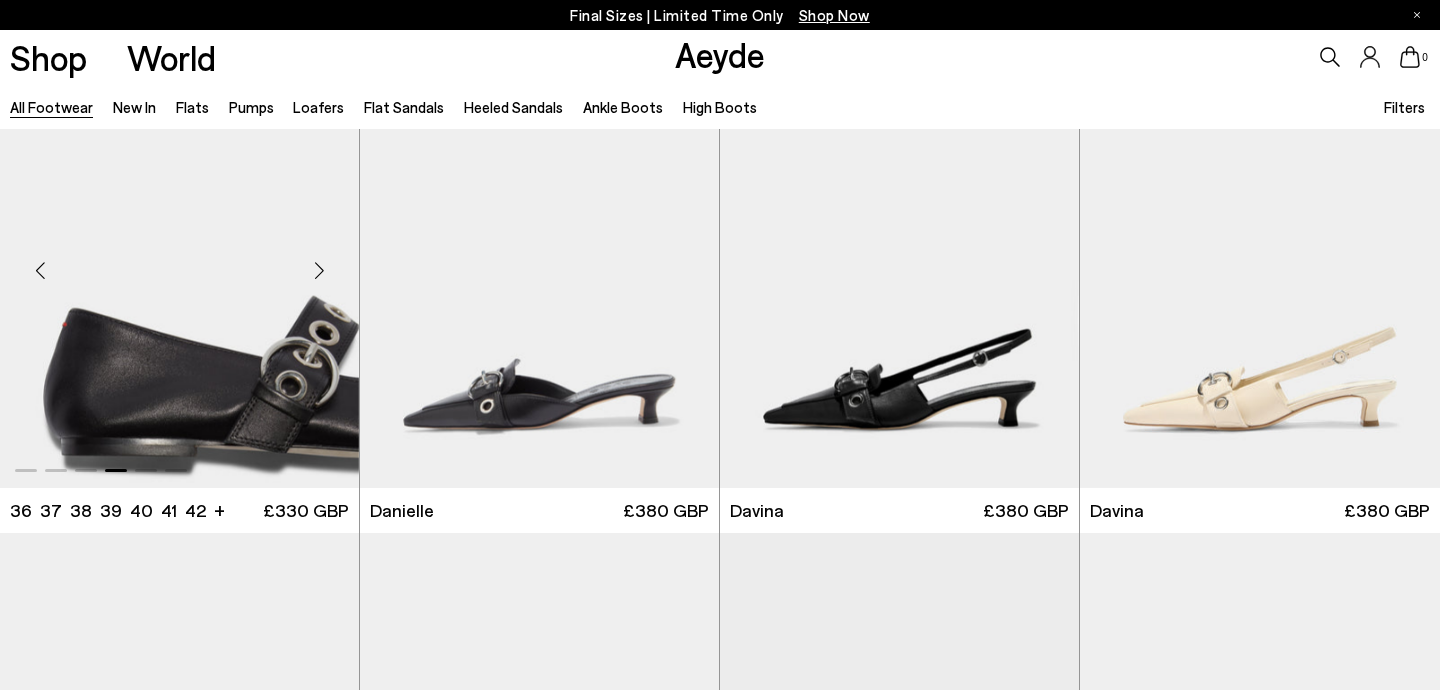 click at bounding box center (319, 270) 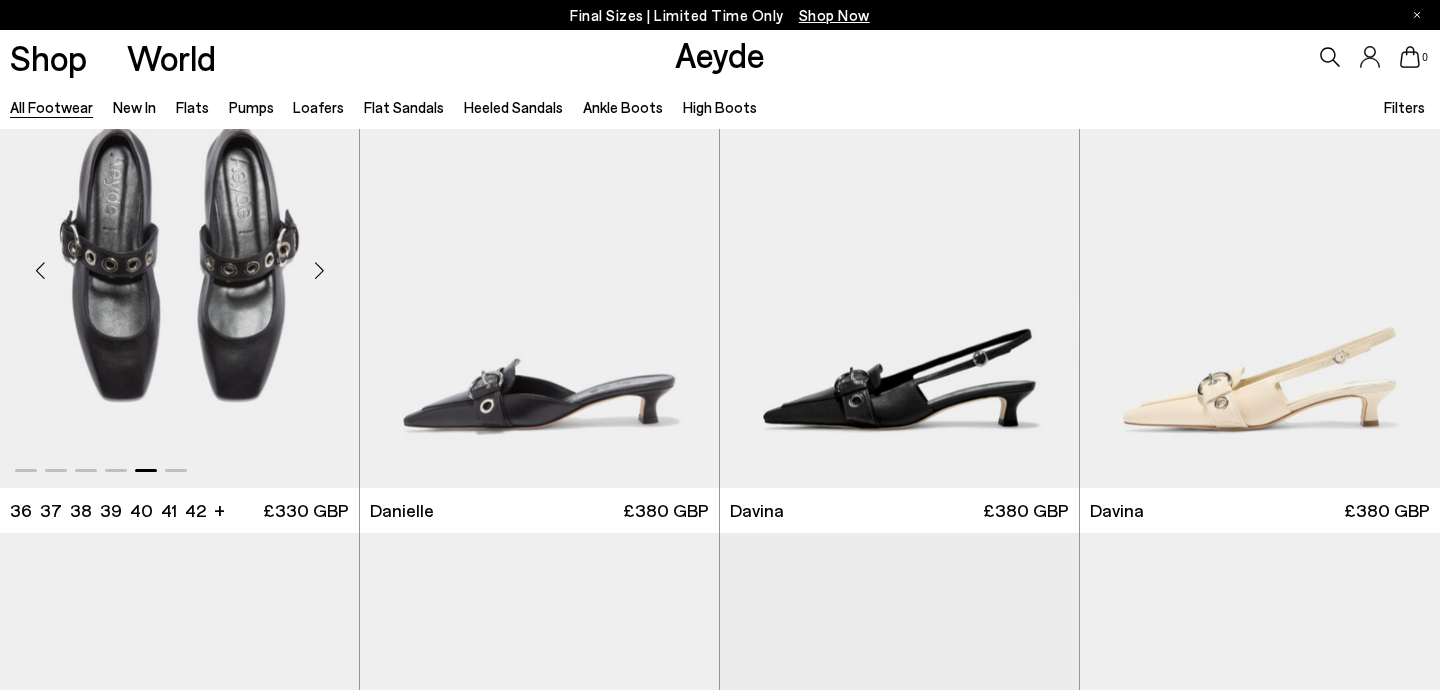 click at bounding box center [319, 270] 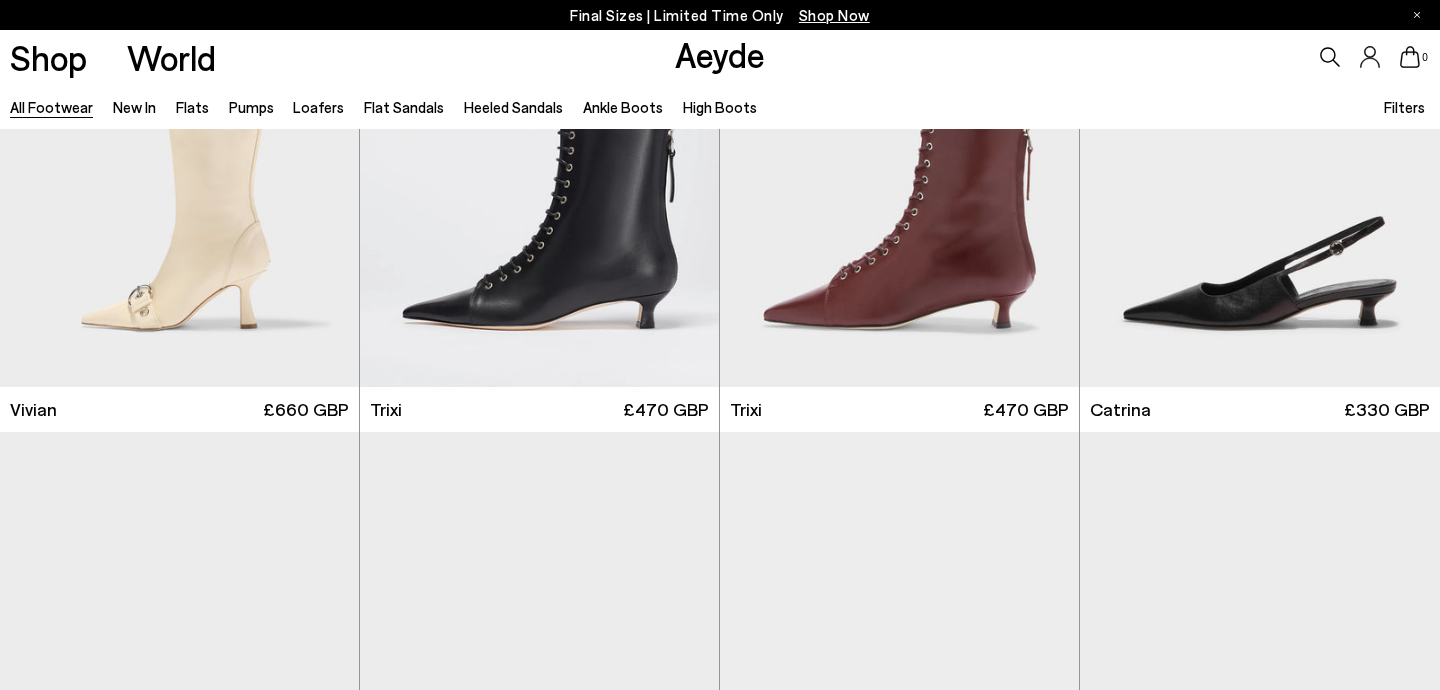 scroll, scrollTop: 9624, scrollLeft: 0, axis: vertical 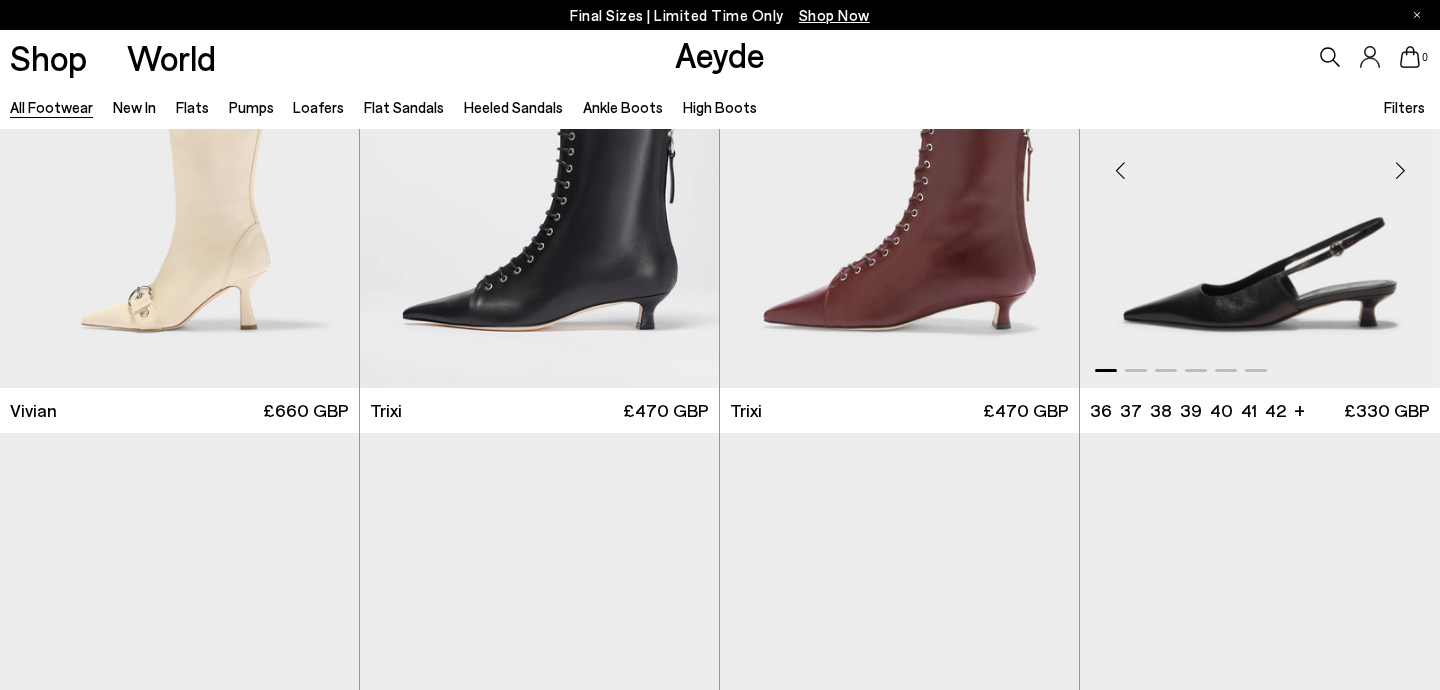click at bounding box center (1400, 170) 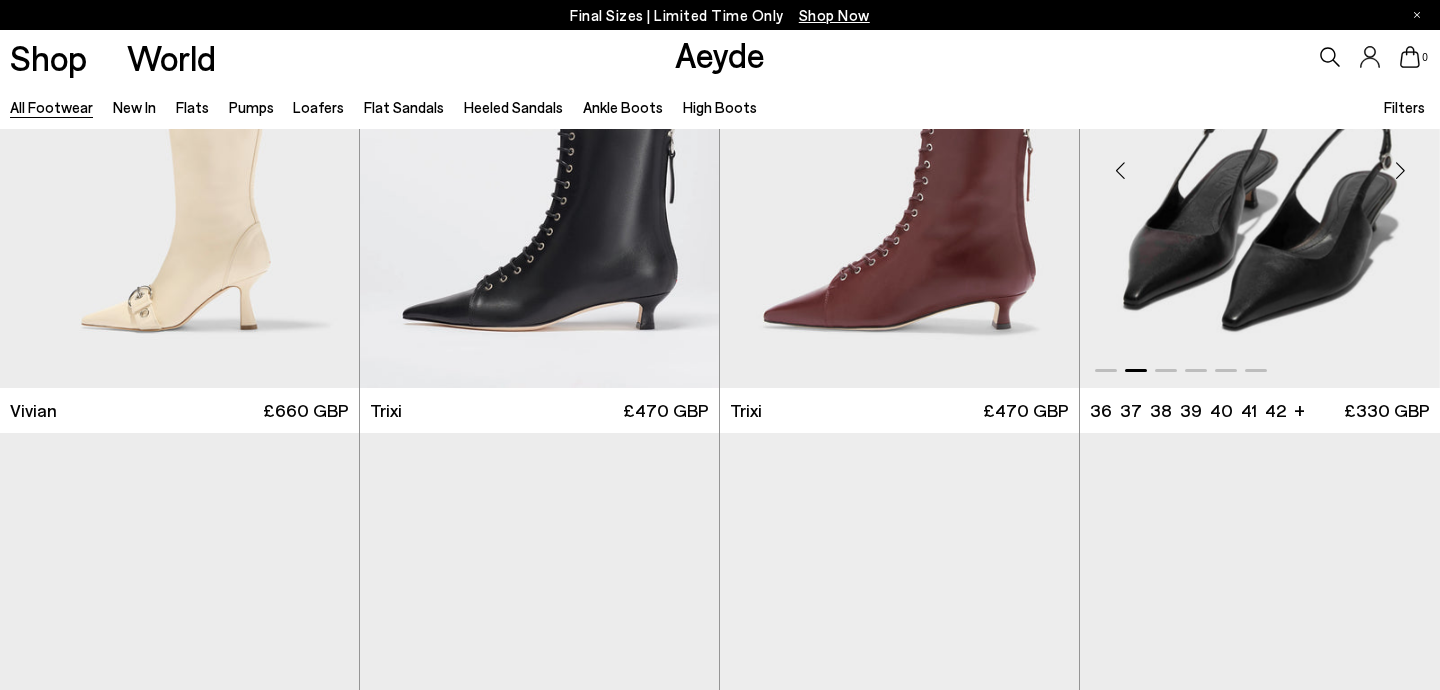 click at bounding box center (1400, 170) 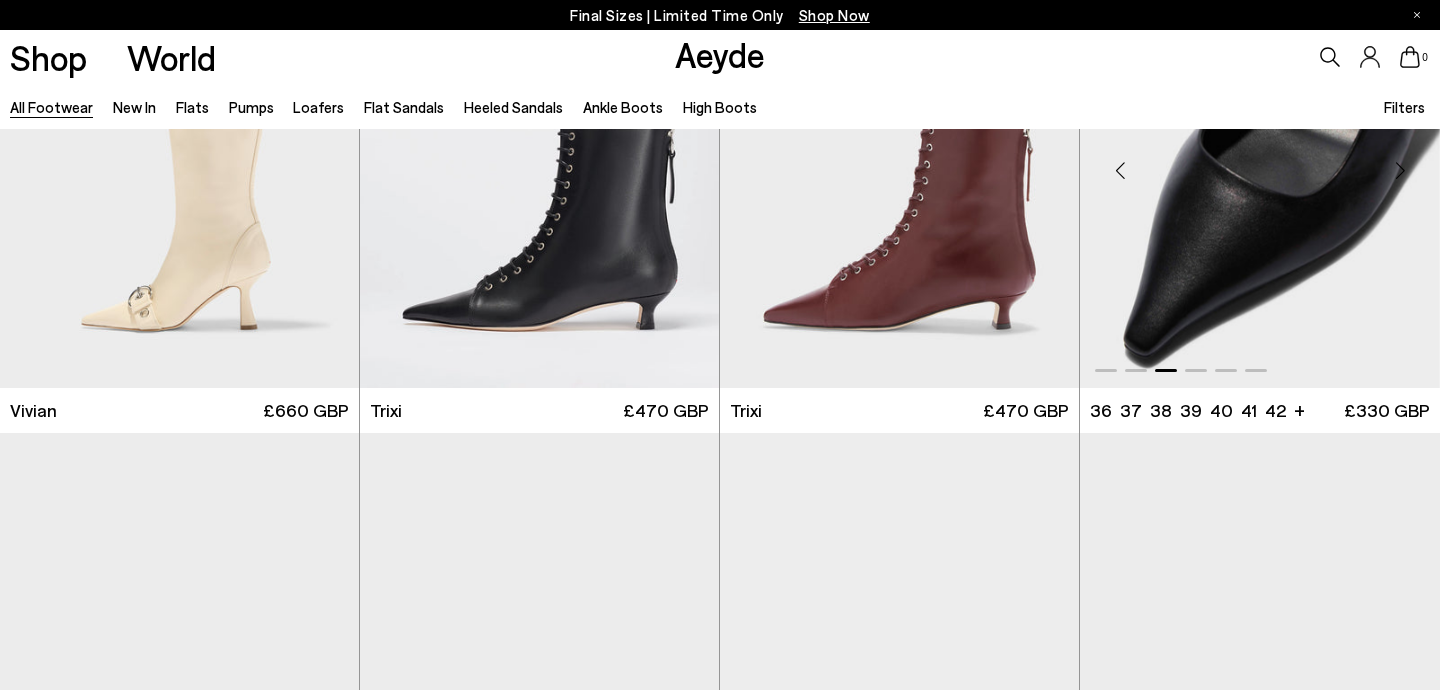 click at bounding box center (1400, 170) 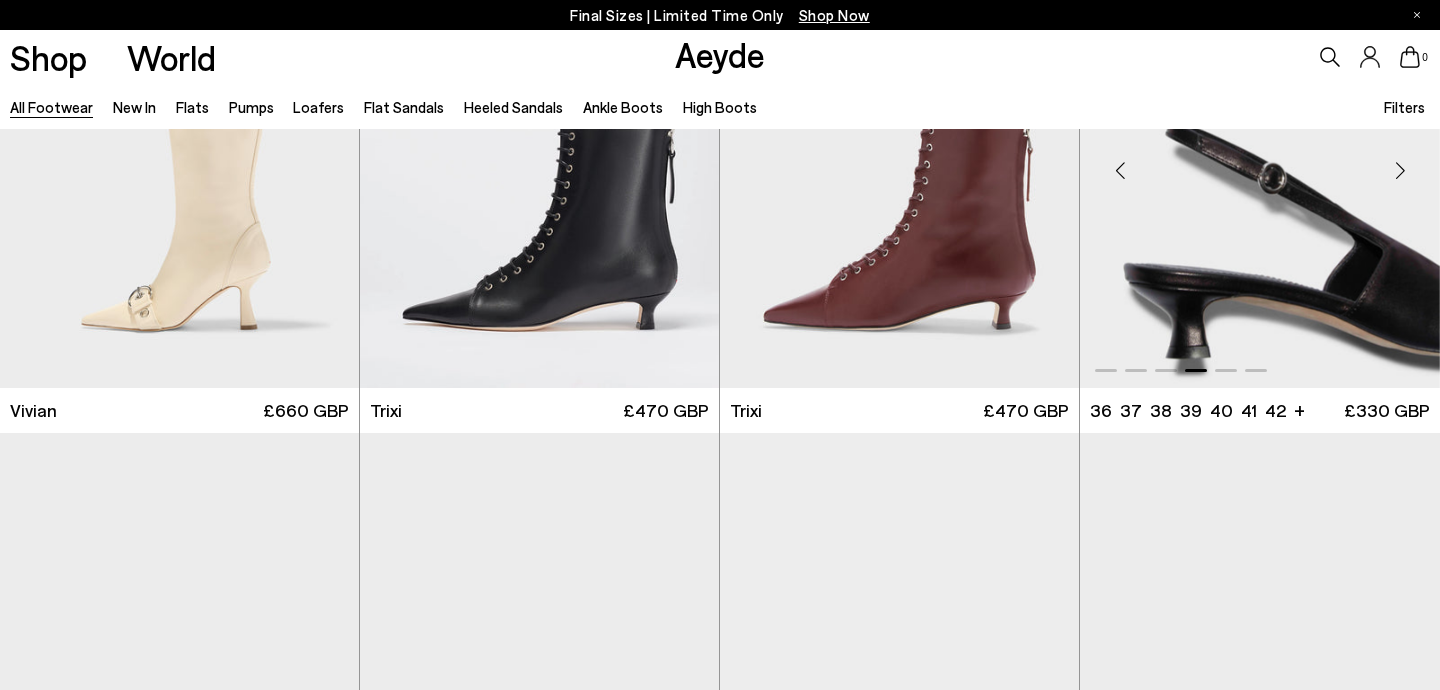 click at bounding box center (1400, 170) 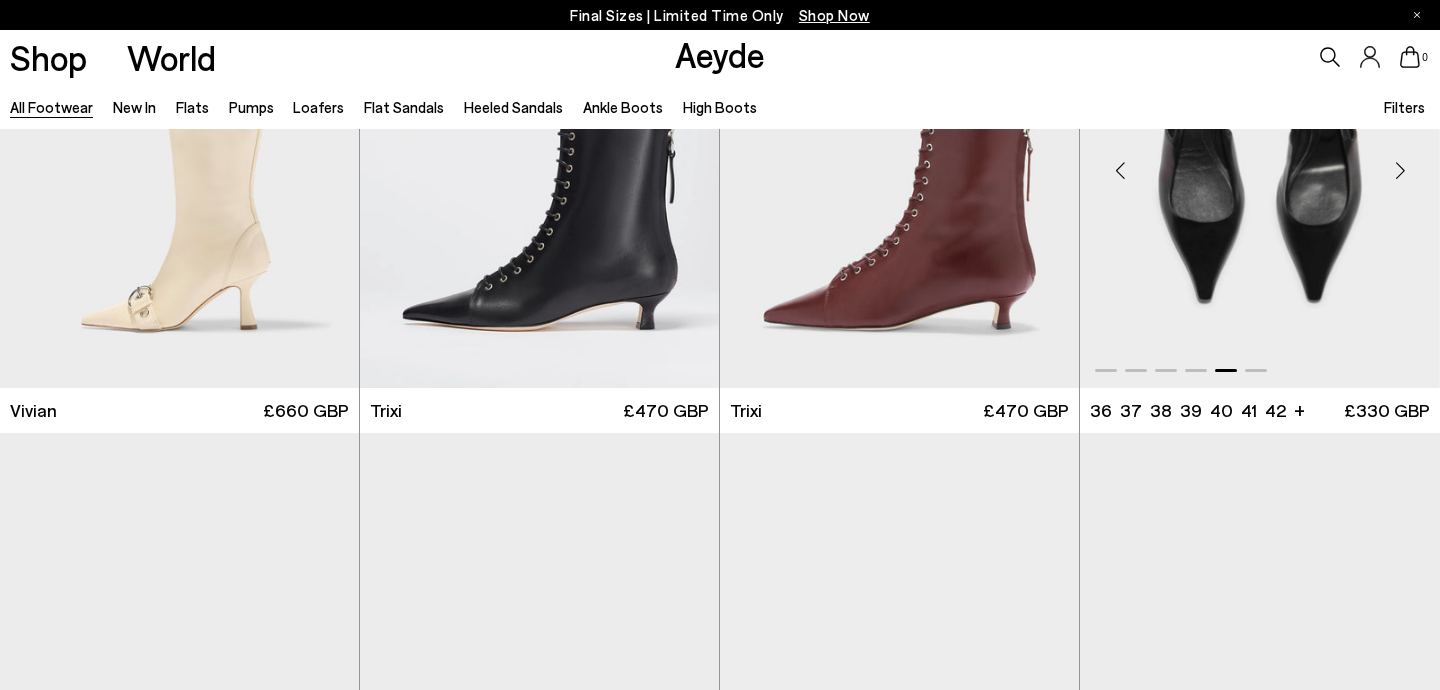 click at bounding box center (1400, 170) 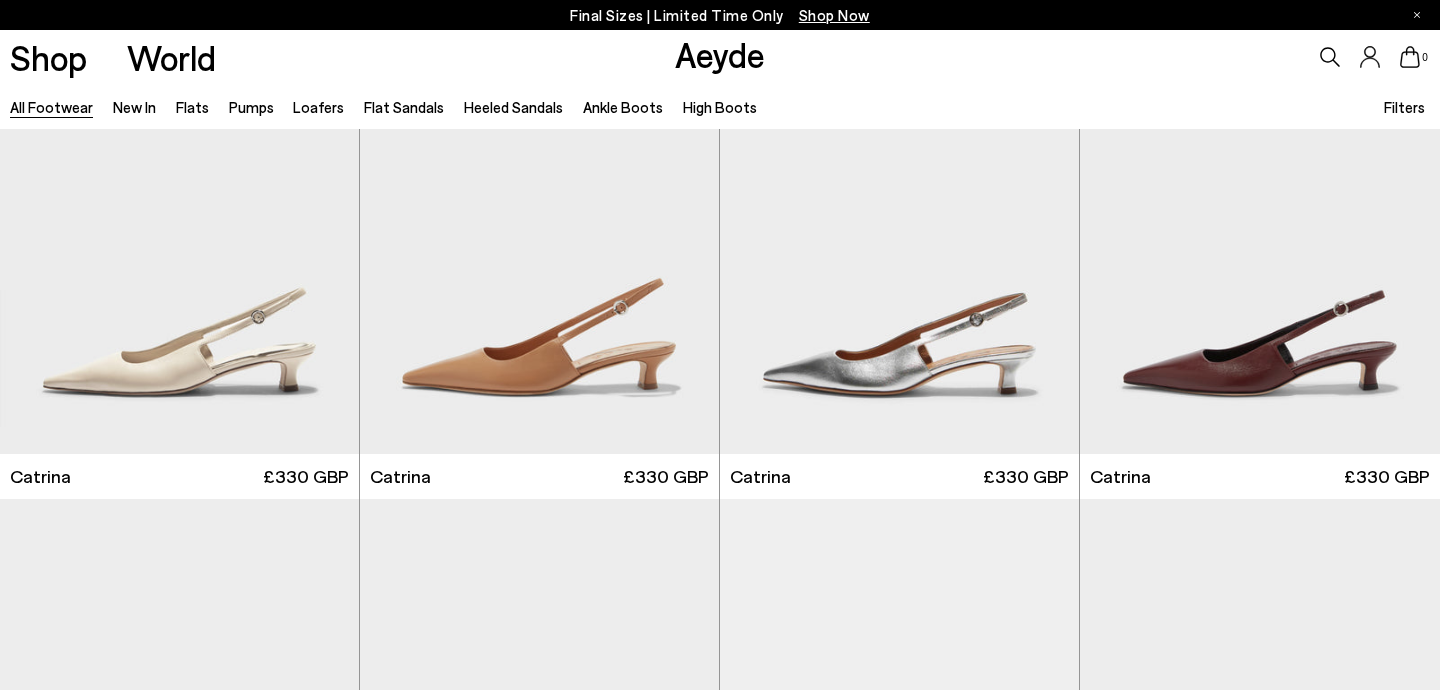 scroll, scrollTop: 10071, scrollLeft: 0, axis: vertical 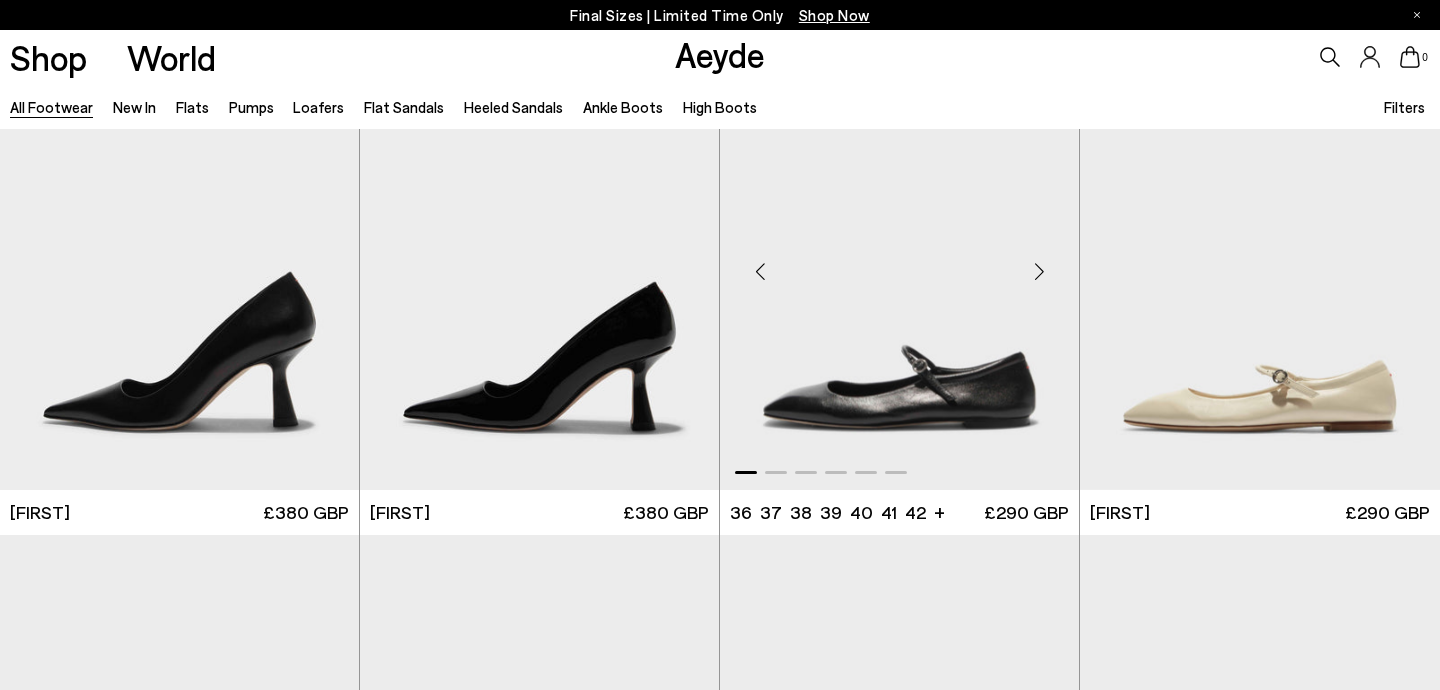 click at bounding box center [1039, 272] 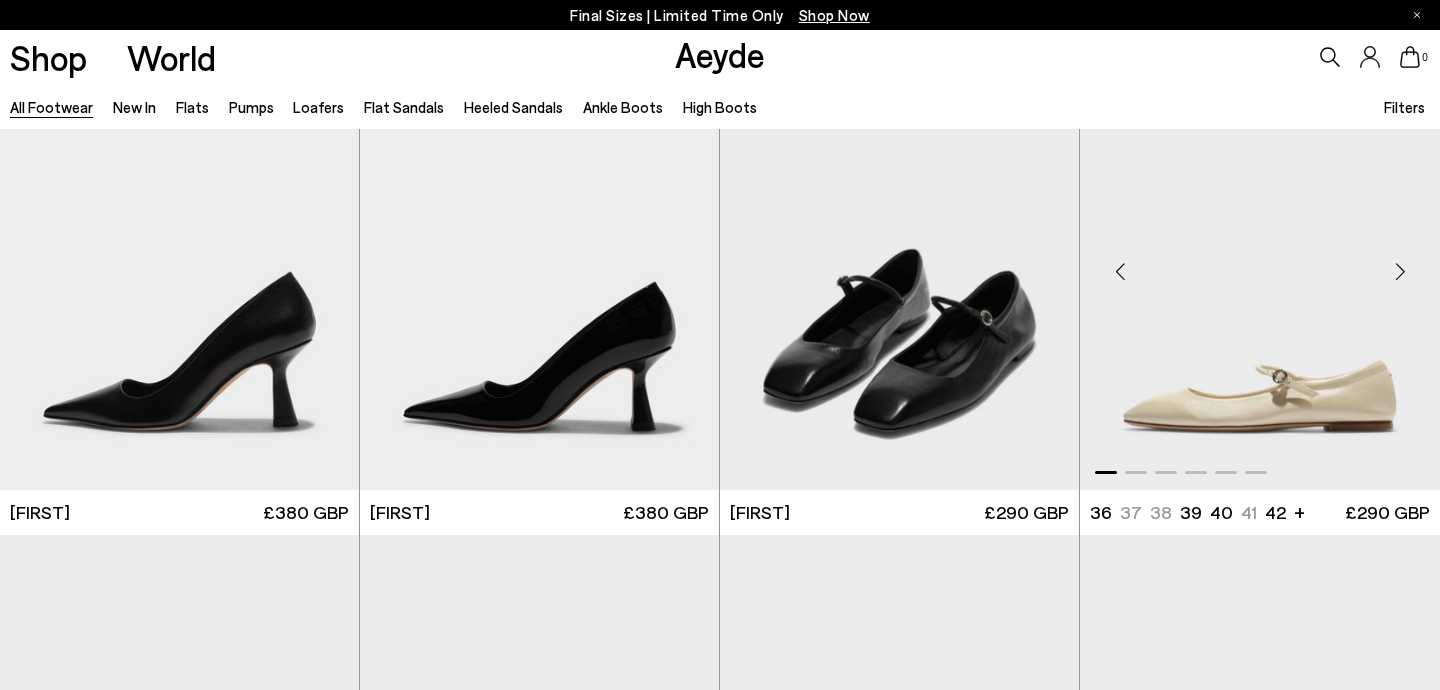 click at bounding box center (1400, 272) 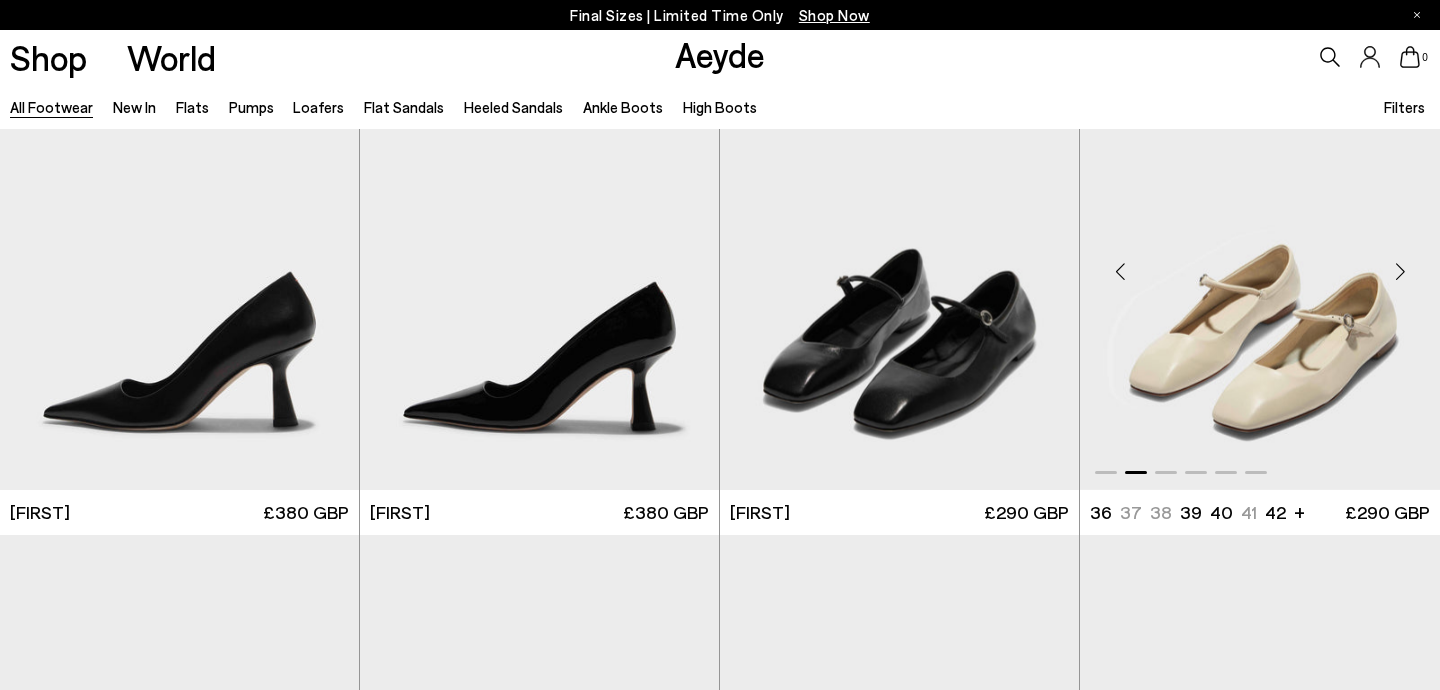 click at bounding box center [1400, 272] 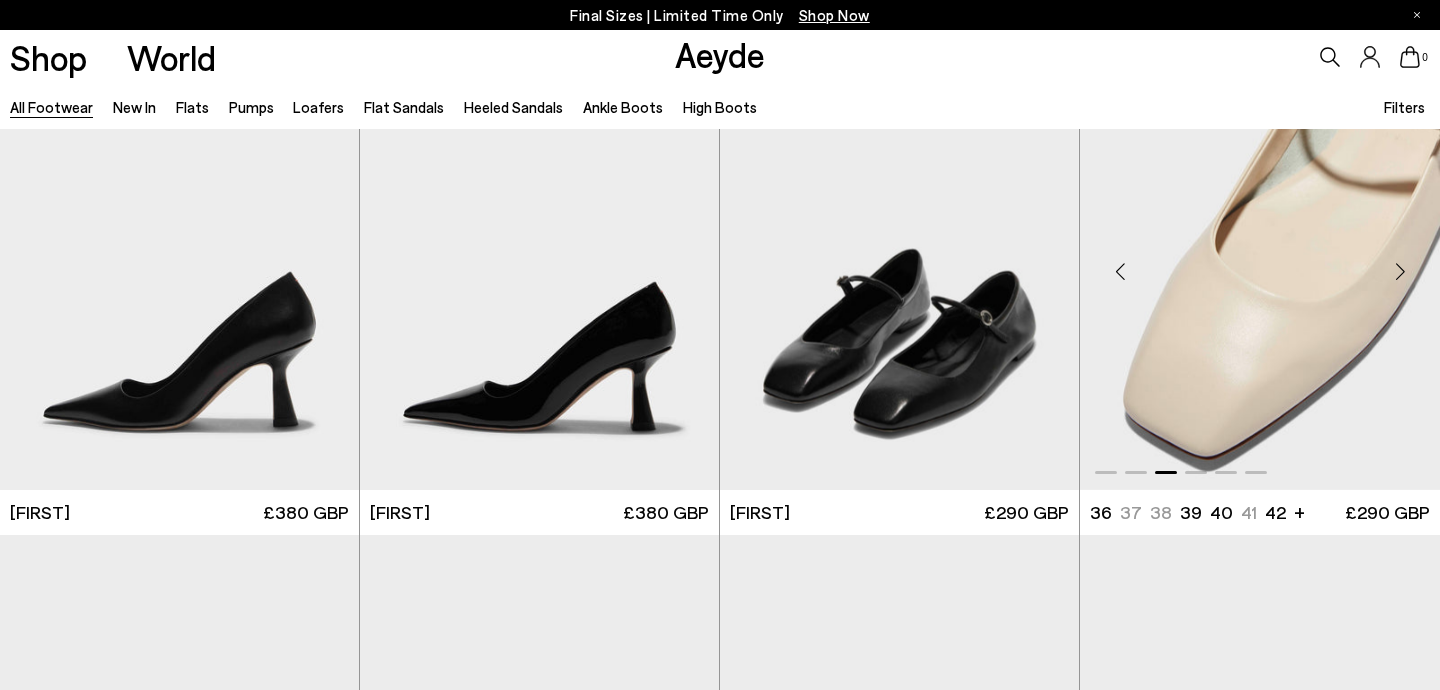 click at bounding box center (1400, 272) 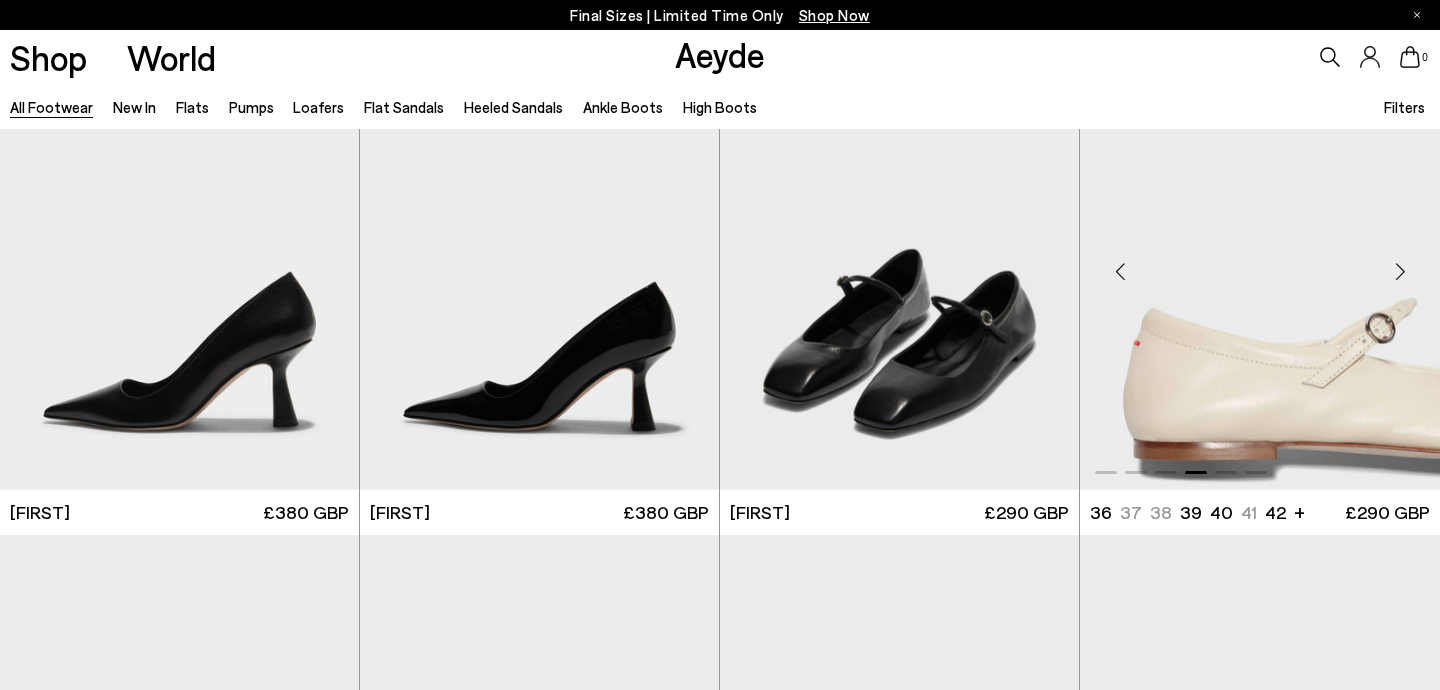 click at bounding box center (1400, 272) 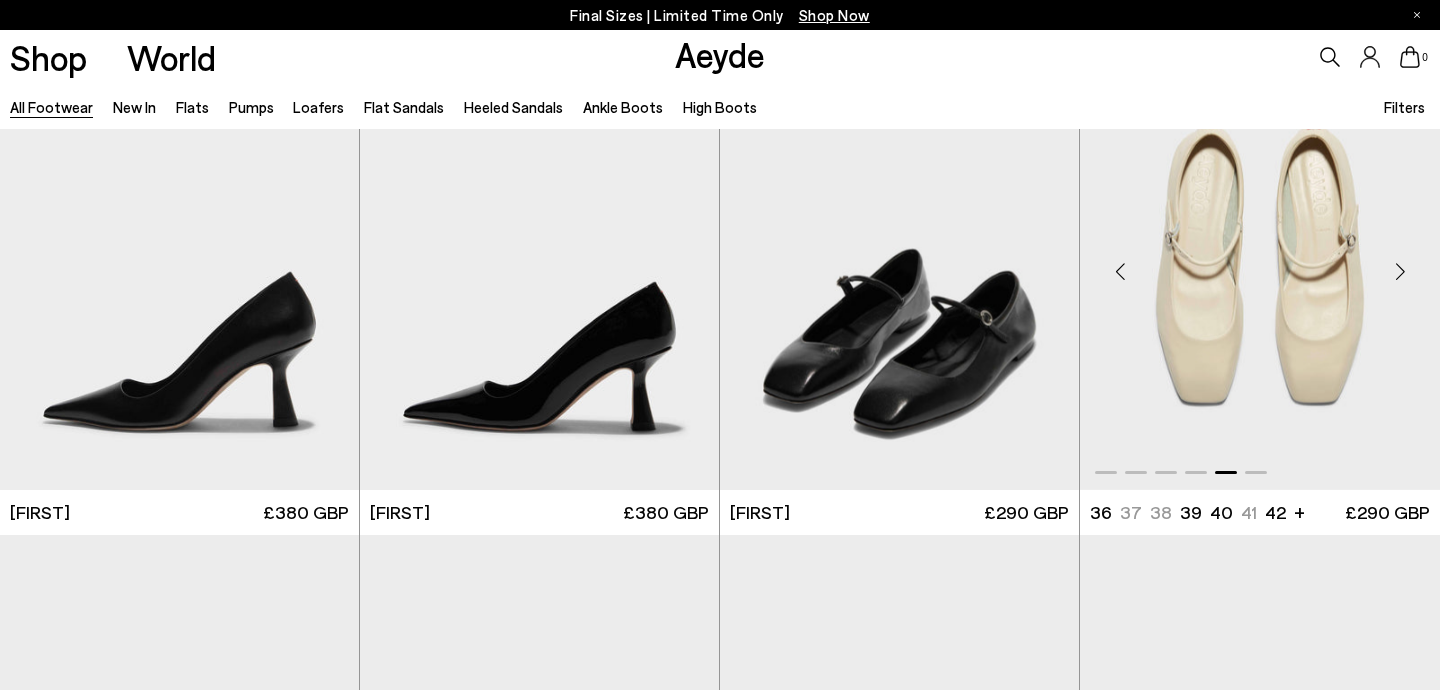 click at bounding box center (1400, 272) 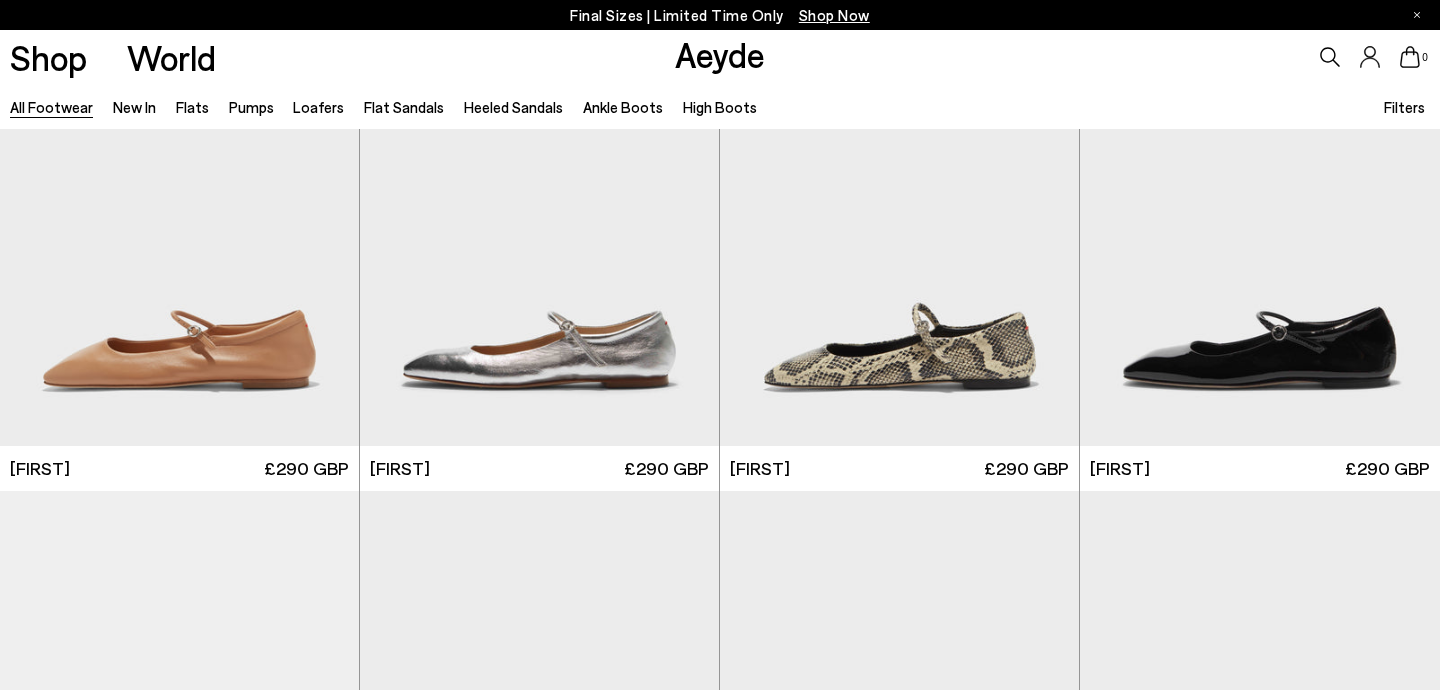 scroll, scrollTop: 12051, scrollLeft: 0, axis: vertical 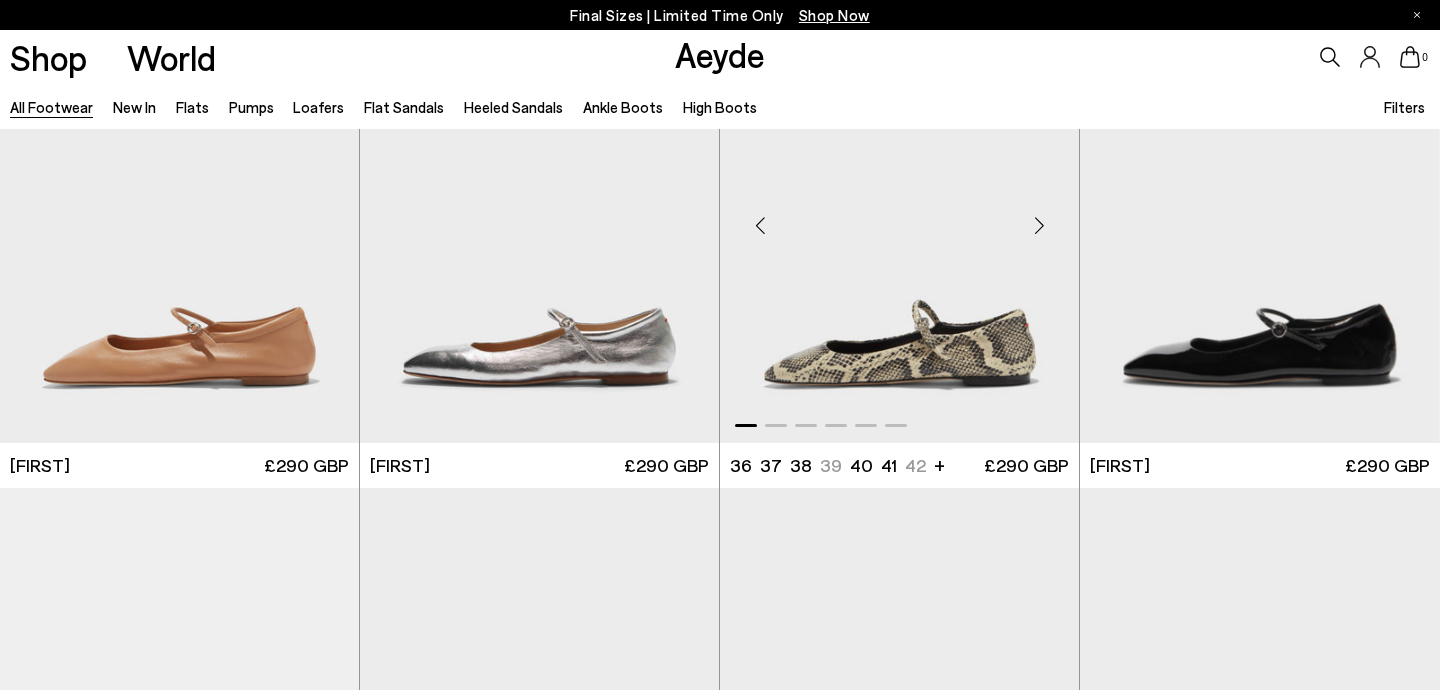 click at bounding box center (1039, 225) 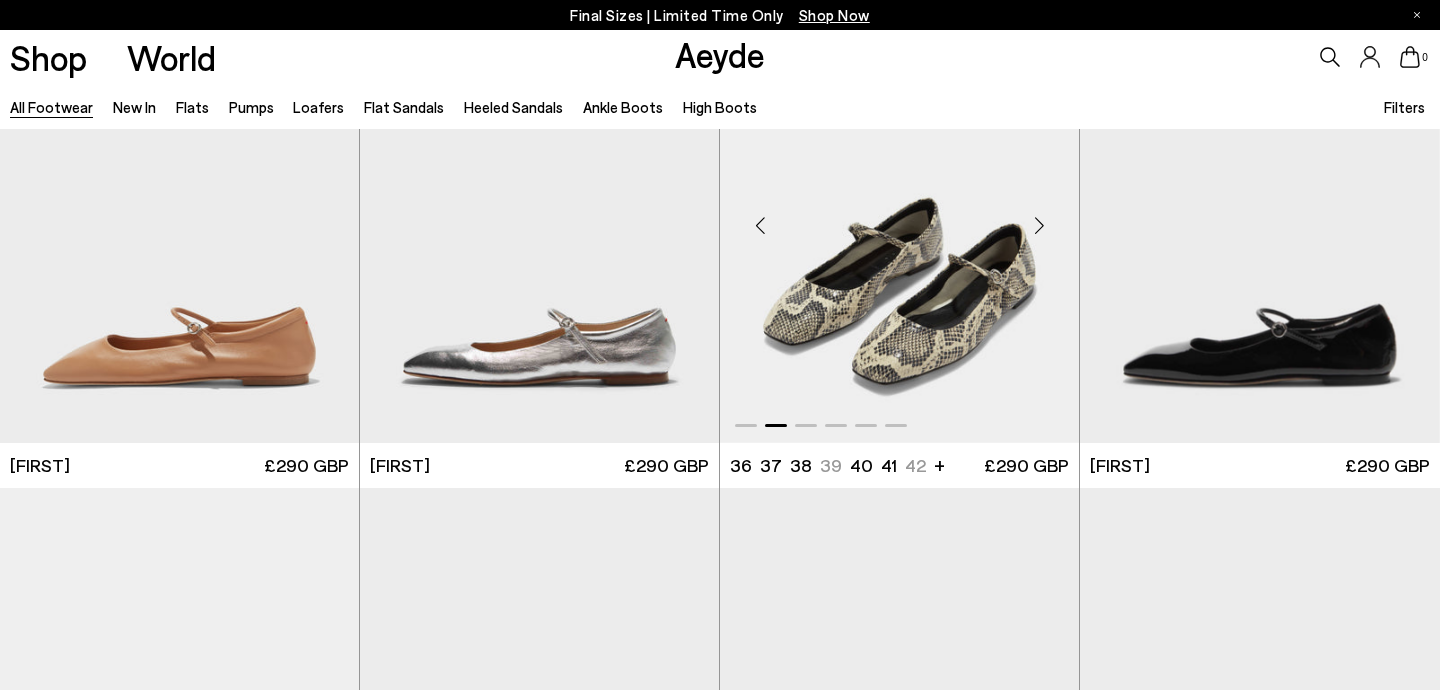 click at bounding box center [1039, 225] 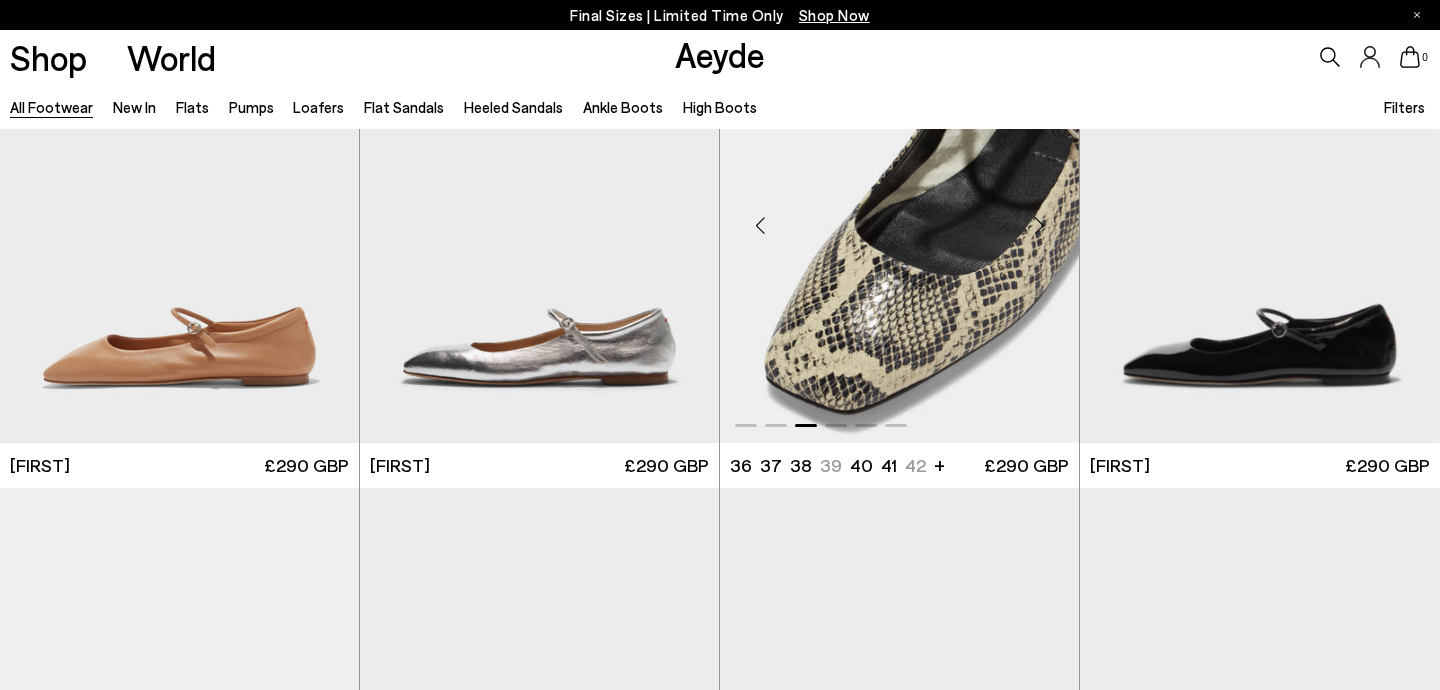 click at bounding box center [1039, 225] 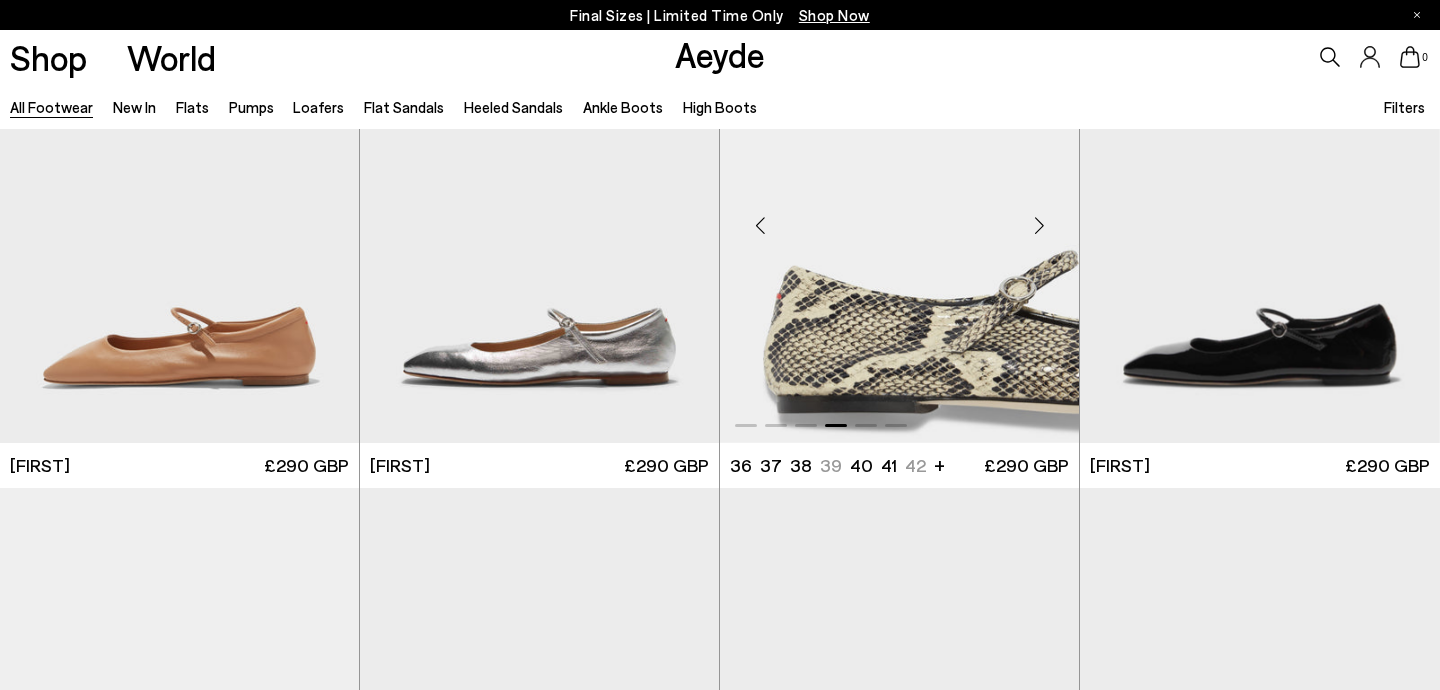 click at bounding box center (1039, 225) 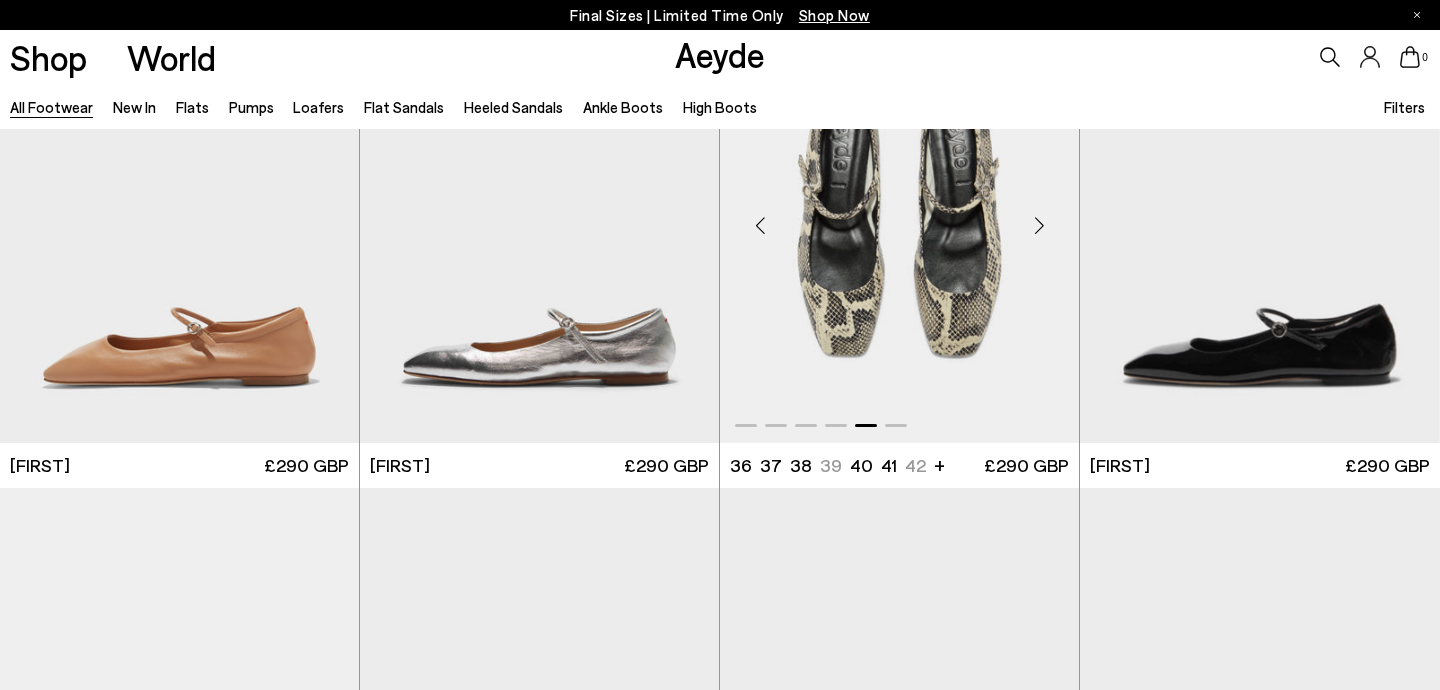 click at bounding box center (1039, 225) 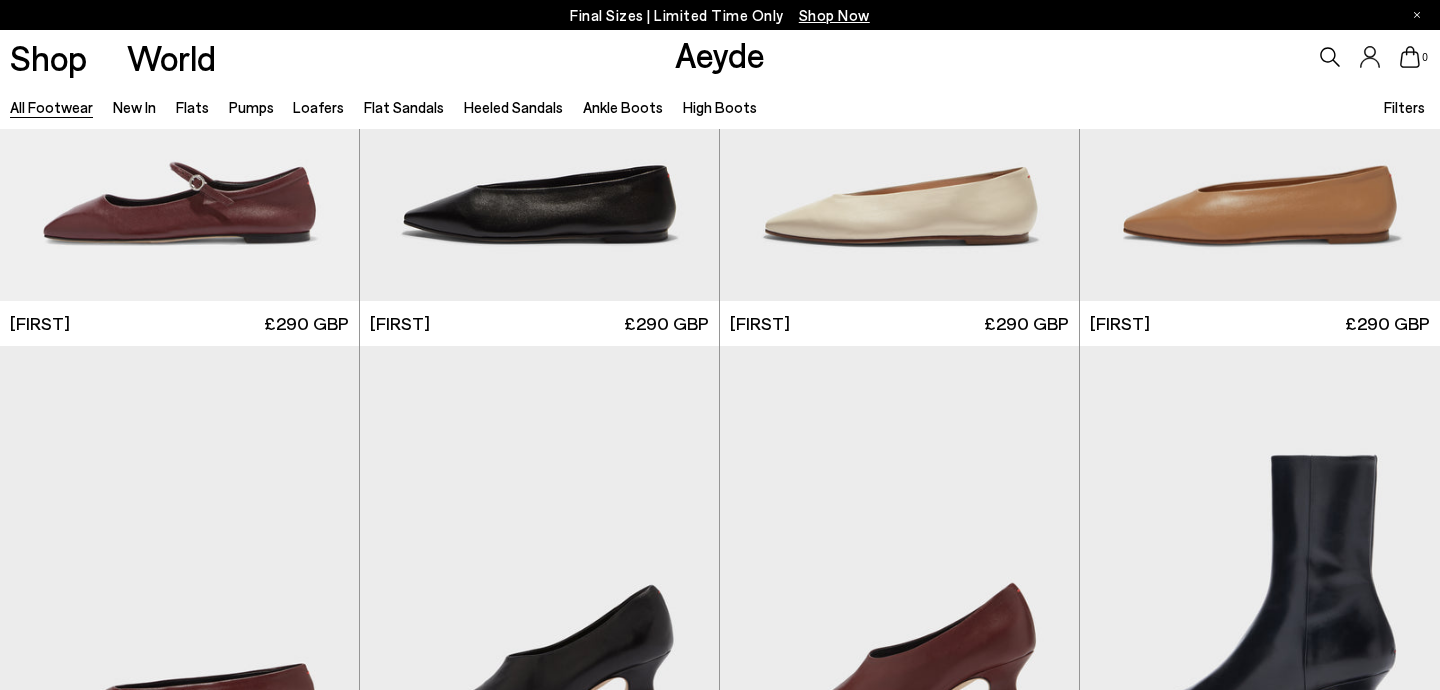 scroll, scrollTop: 12486, scrollLeft: 0, axis: vertical 